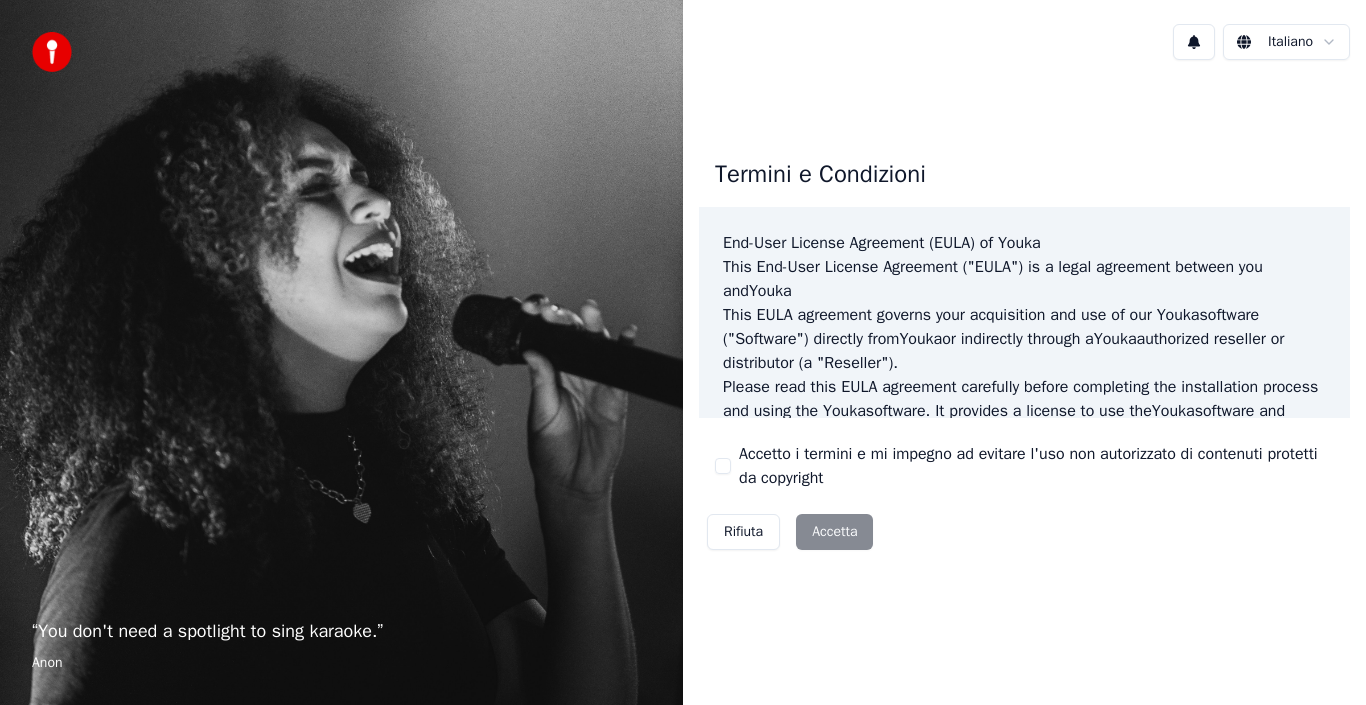 scroll, scrollTop: 0, scrollLeft: 0, axis: both 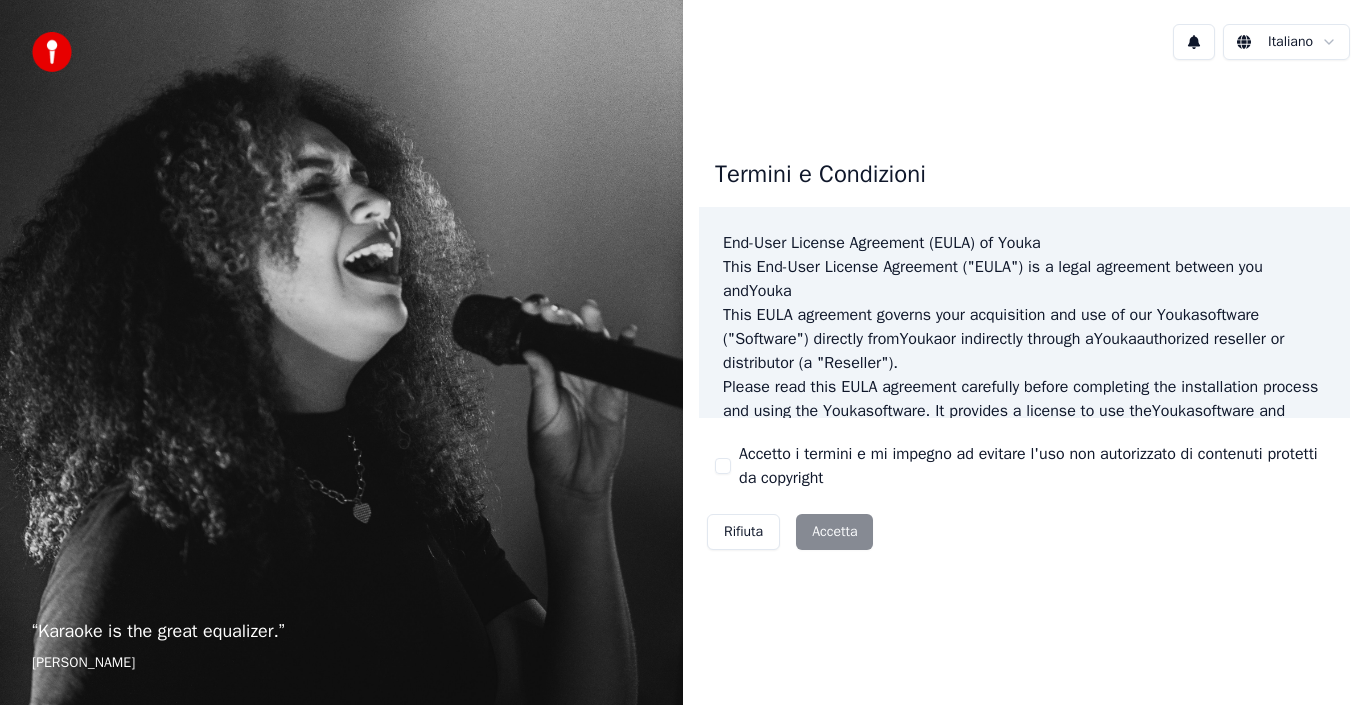 click on "Rifiuta Accetta" at bounding box center [790, 532] 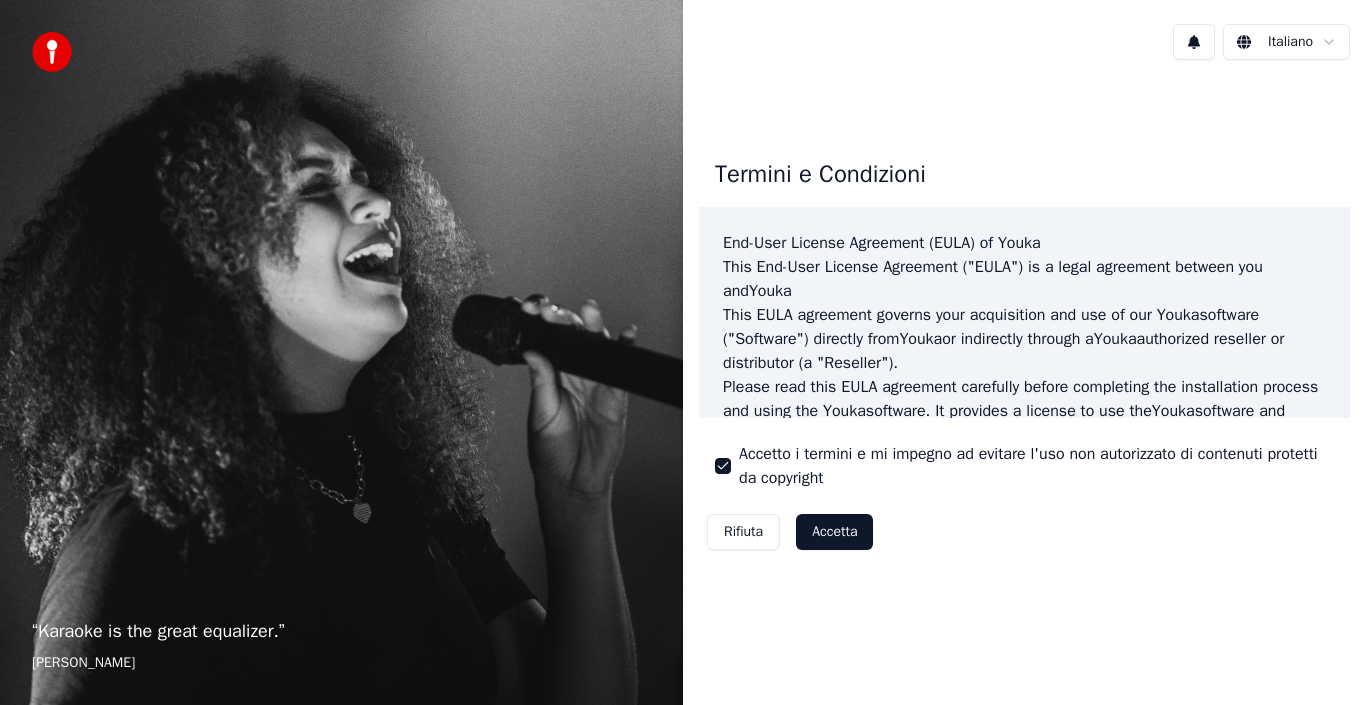 click on "Accetta" at bounding box center (834, 532) 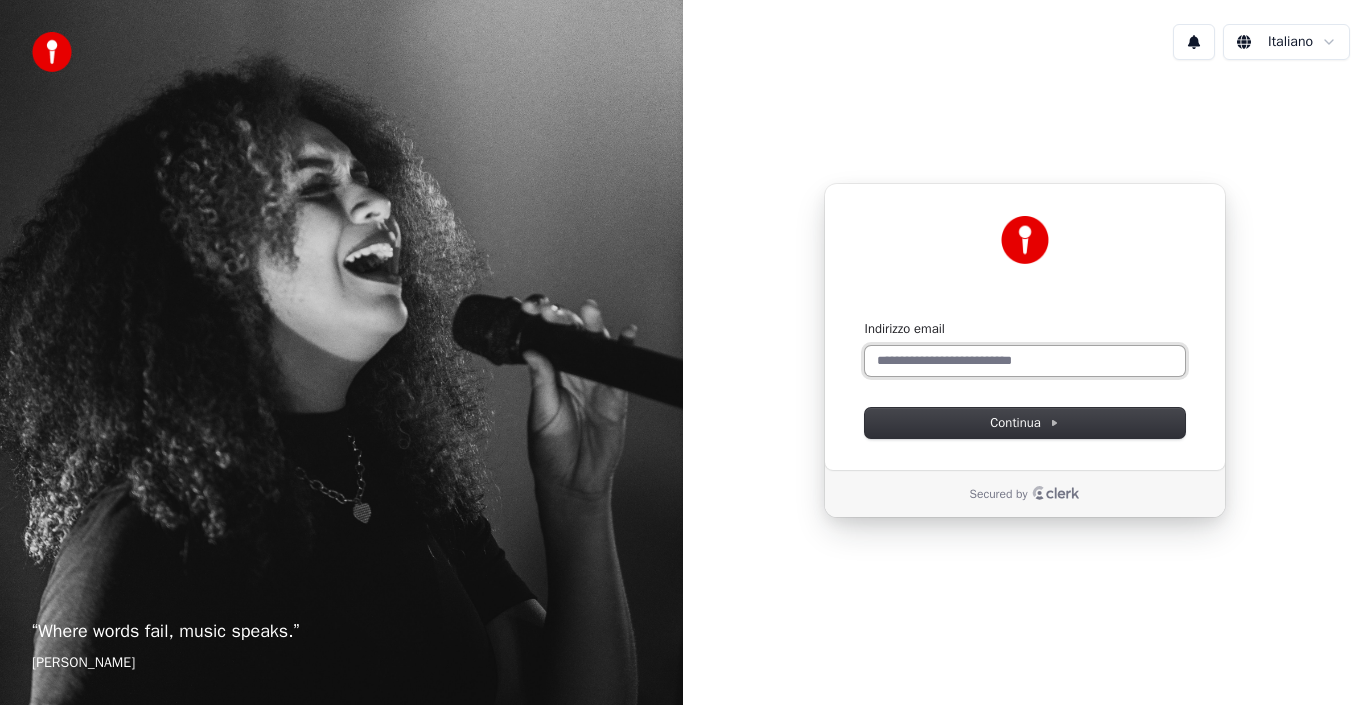 click on "Indirizzo email" at bounding box center (1025, 361) 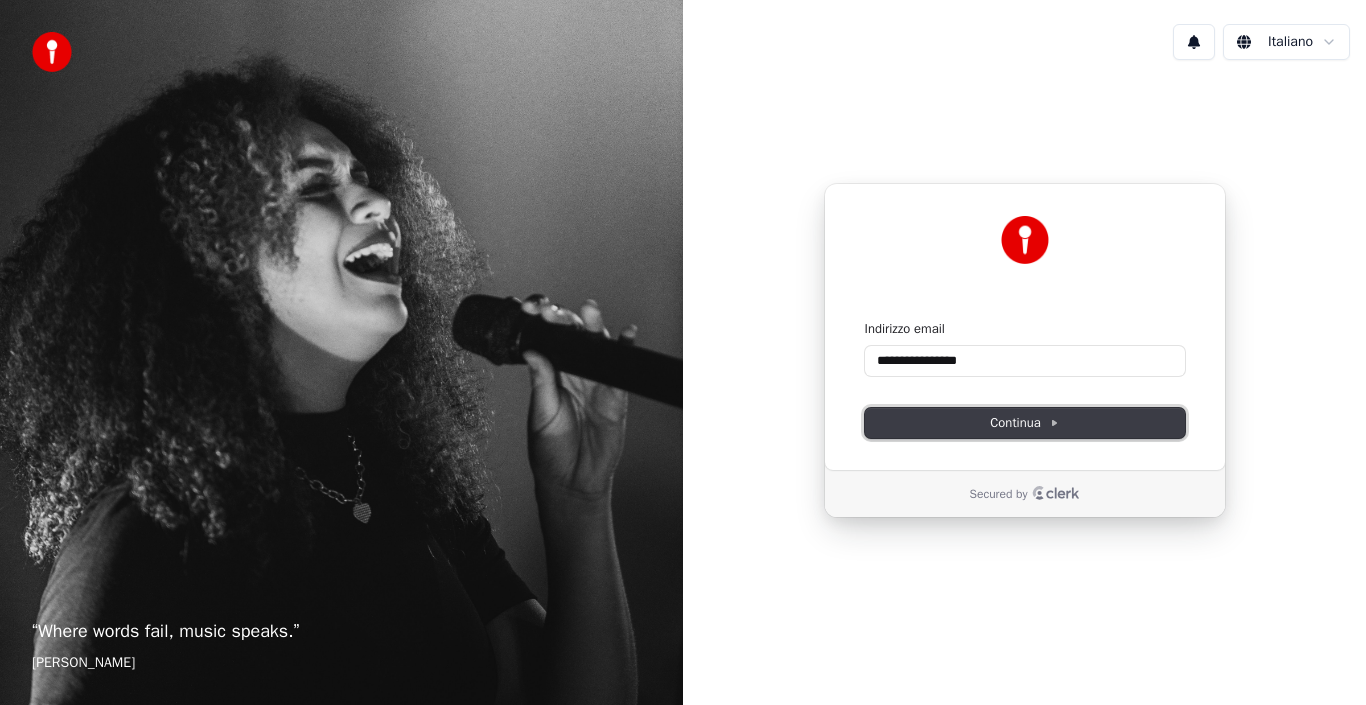 click on "Continua" at bounding box center (1024, 423) 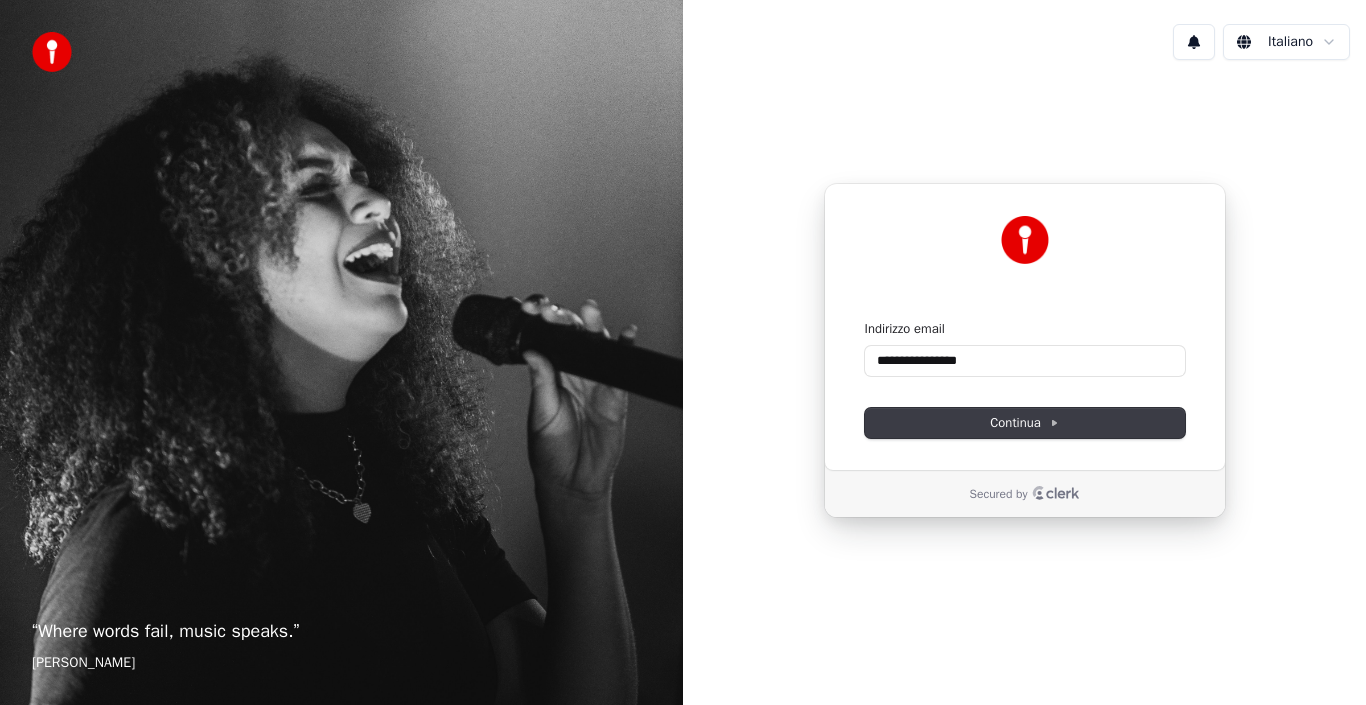 type on "**********" 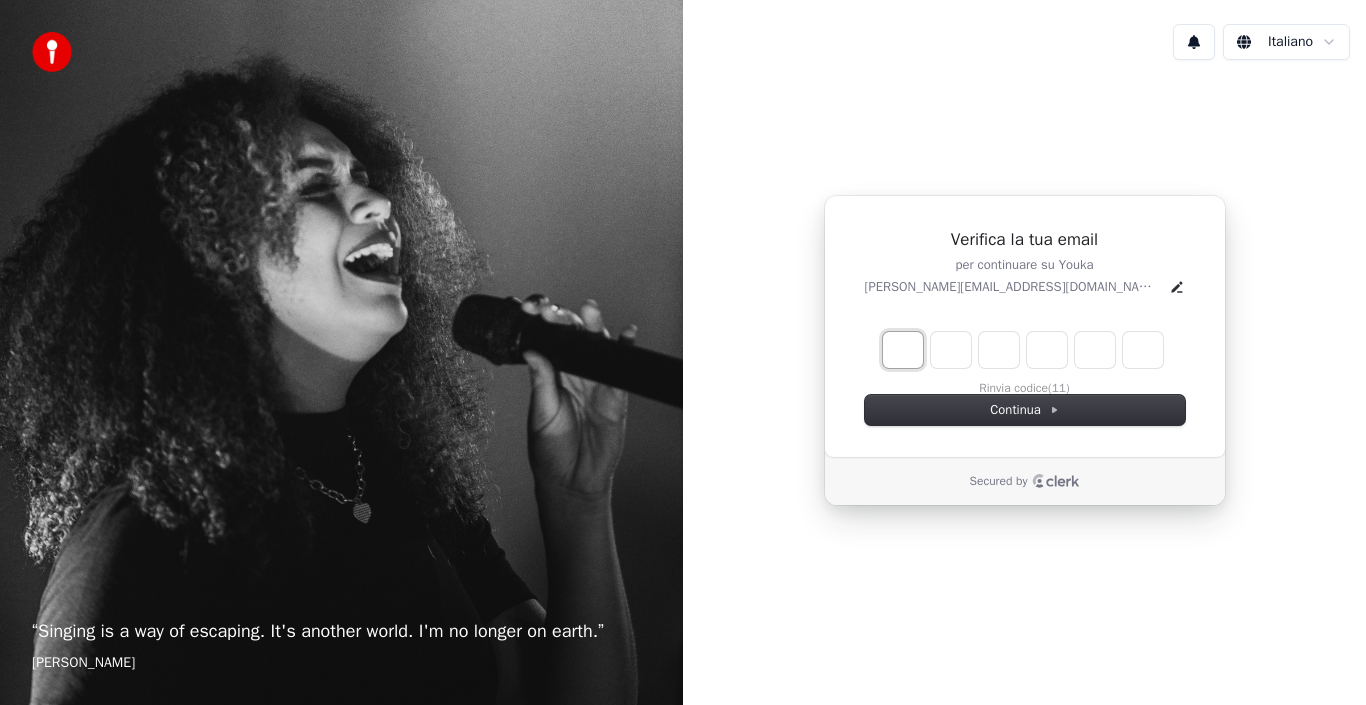 type on "*" 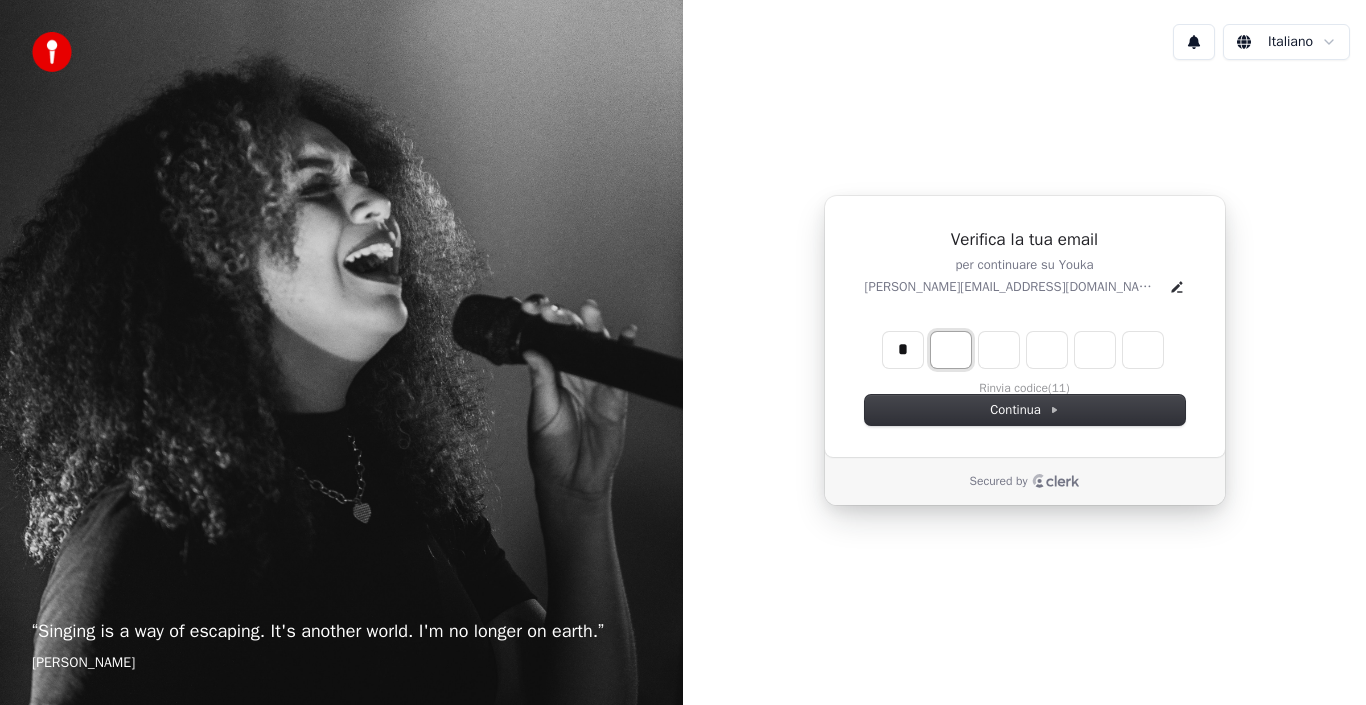 type on "*" 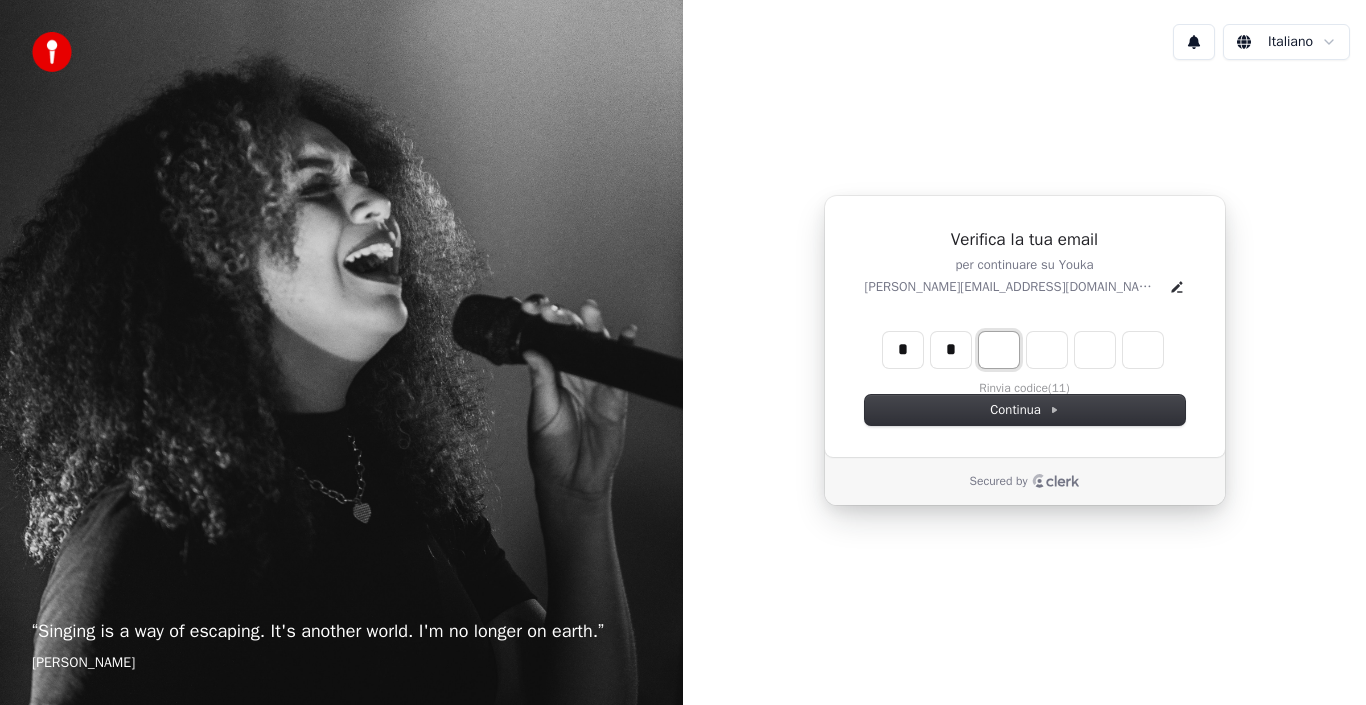 type on "**" 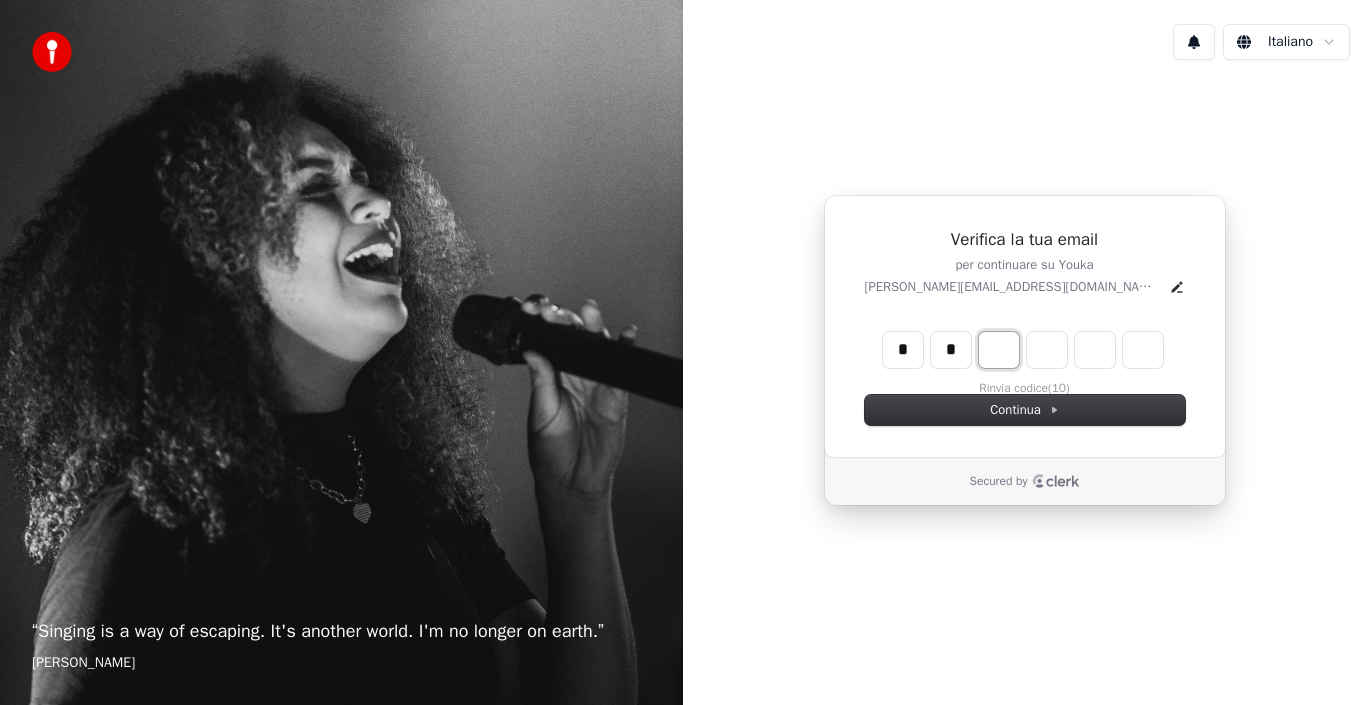 type on "*" 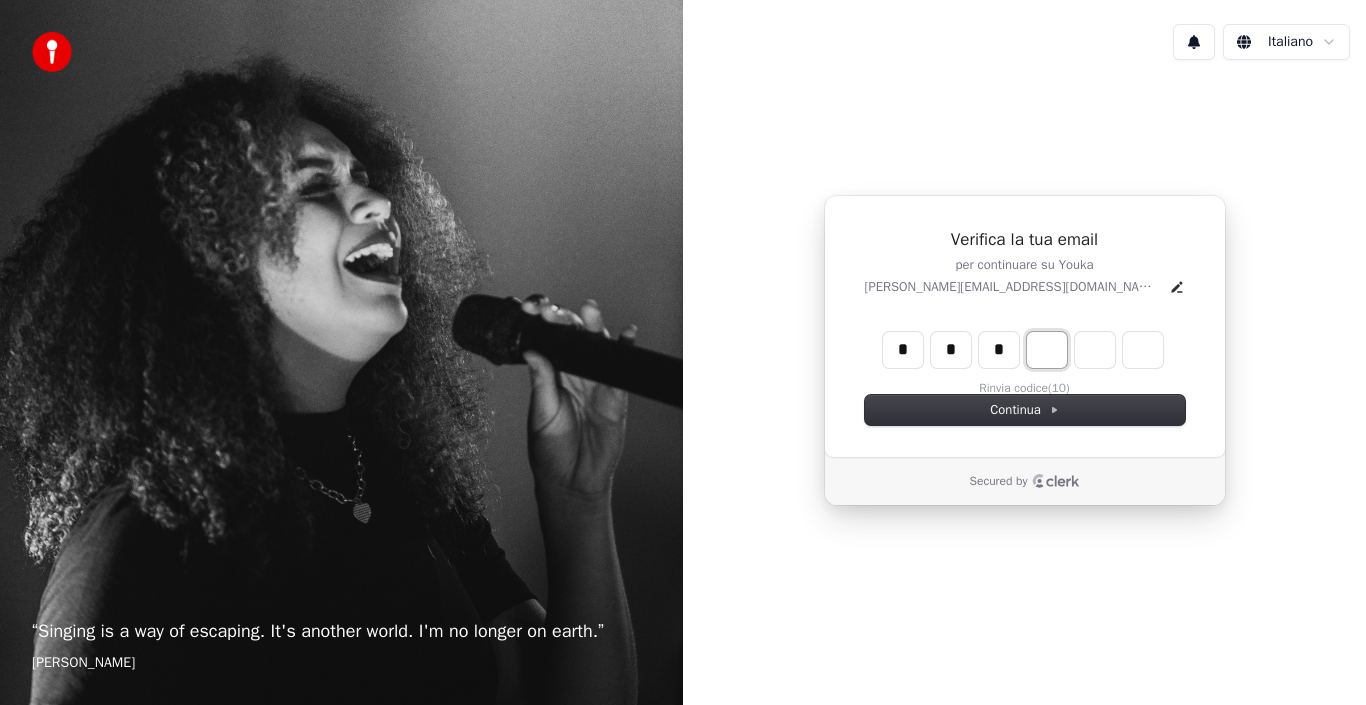 type on "***" 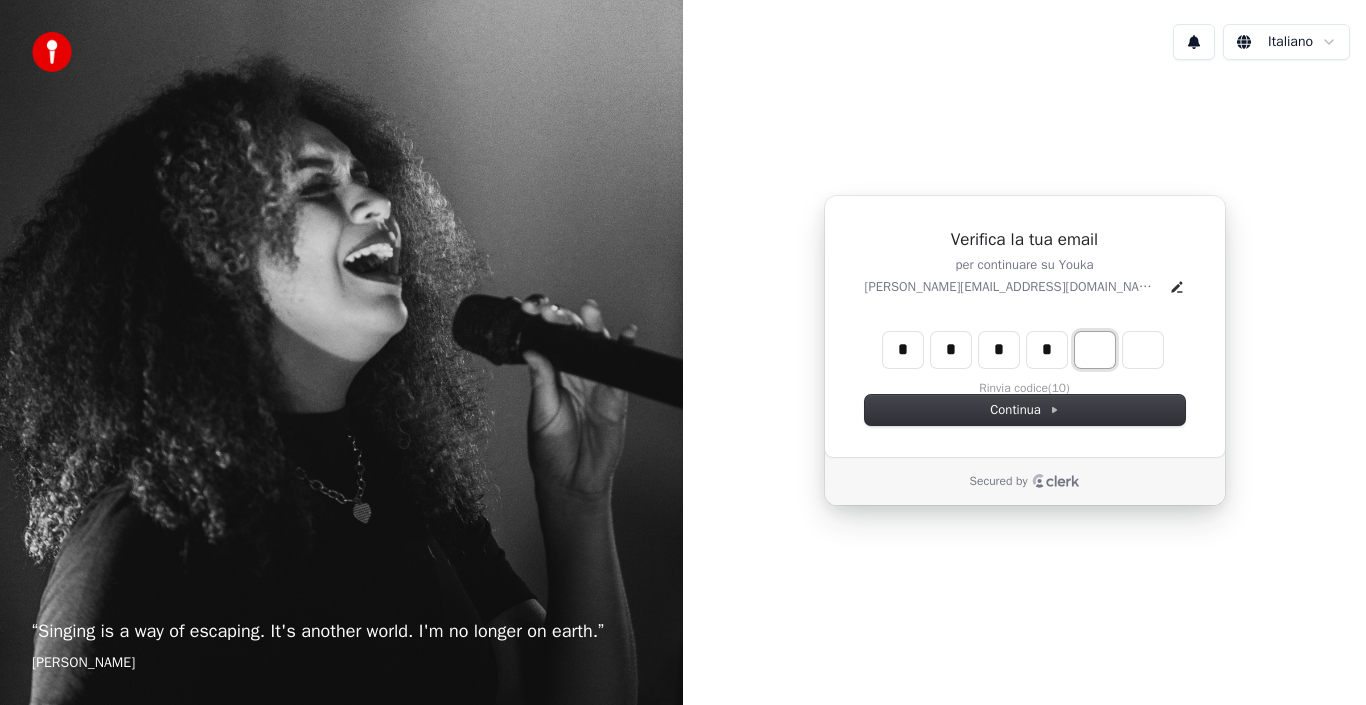 type on "****" 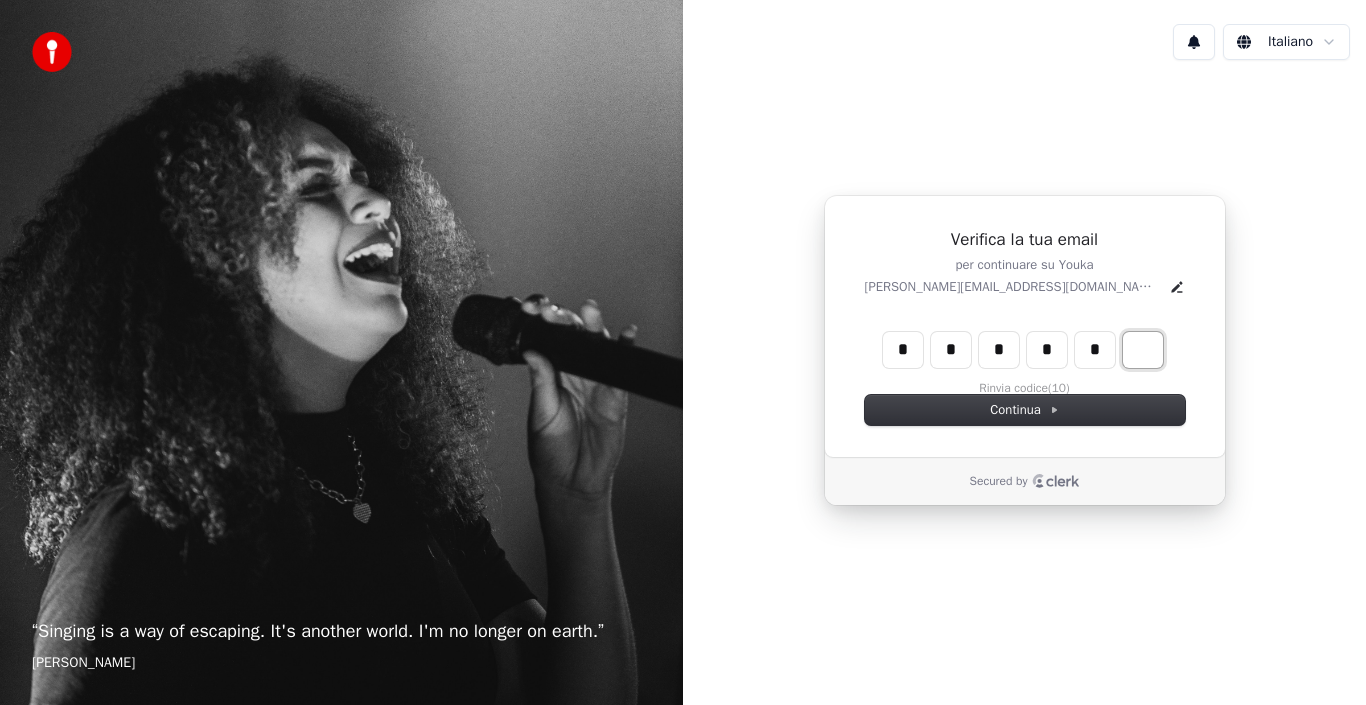 type on "******" 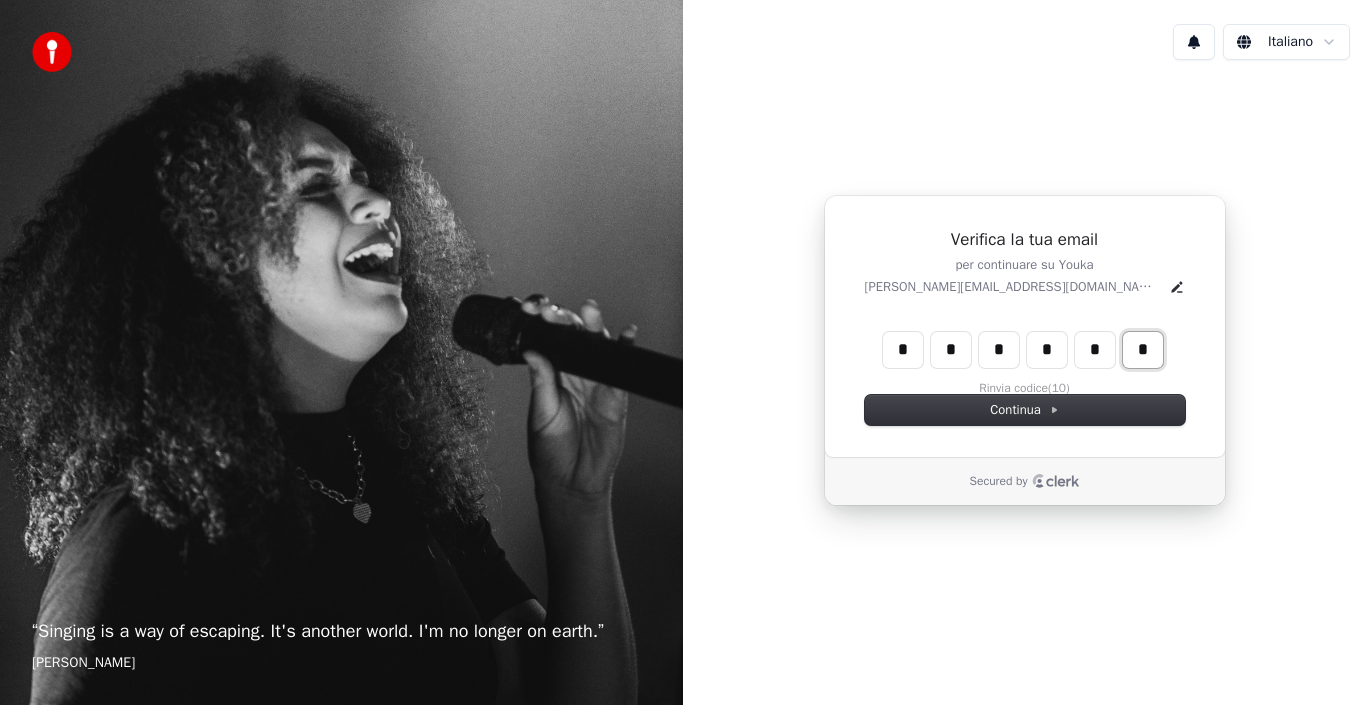 type on "*" 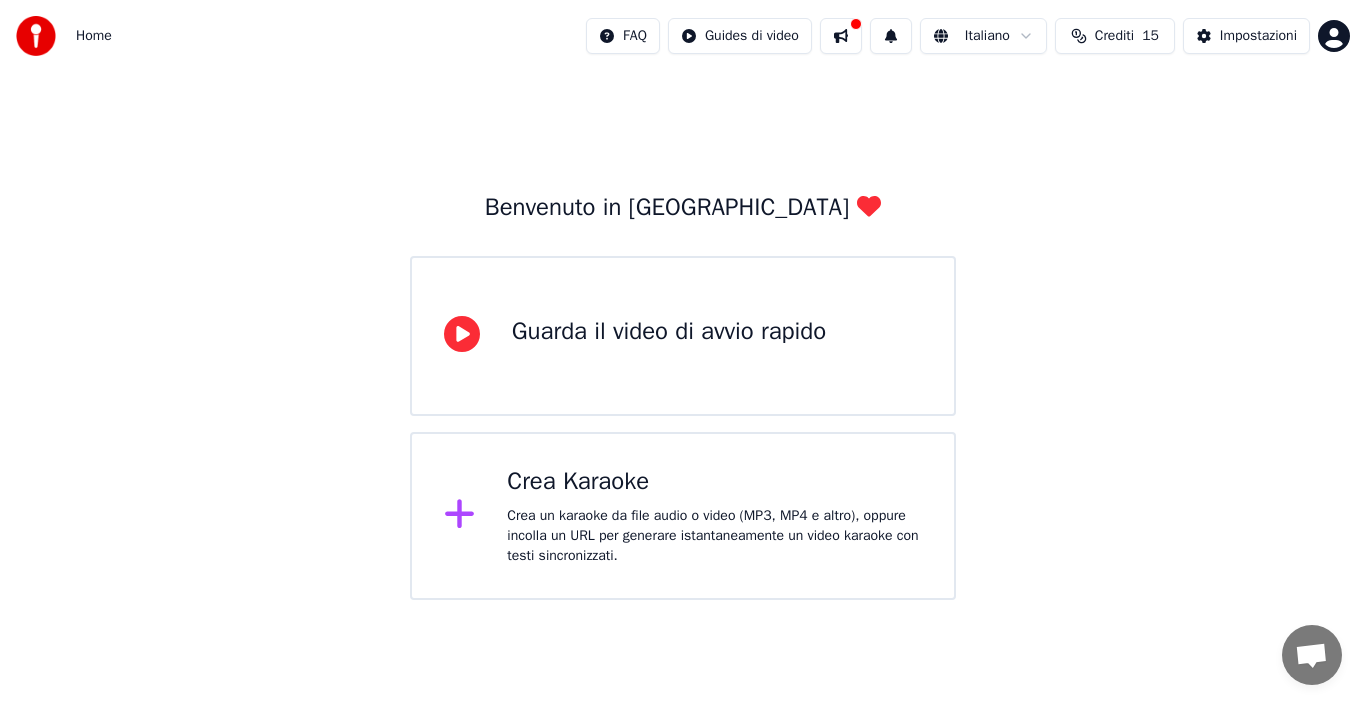click on "Crea Karaoke" at bounding box center (714, 482) 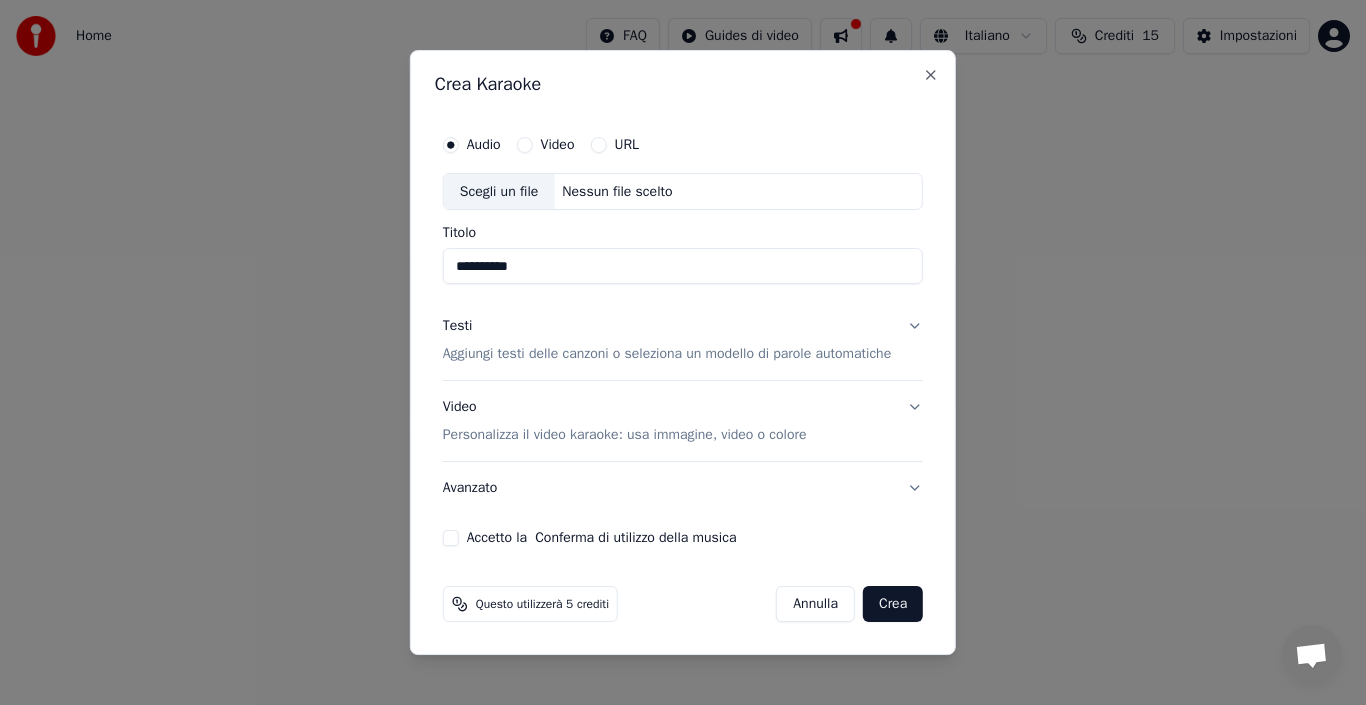 type on "**********" 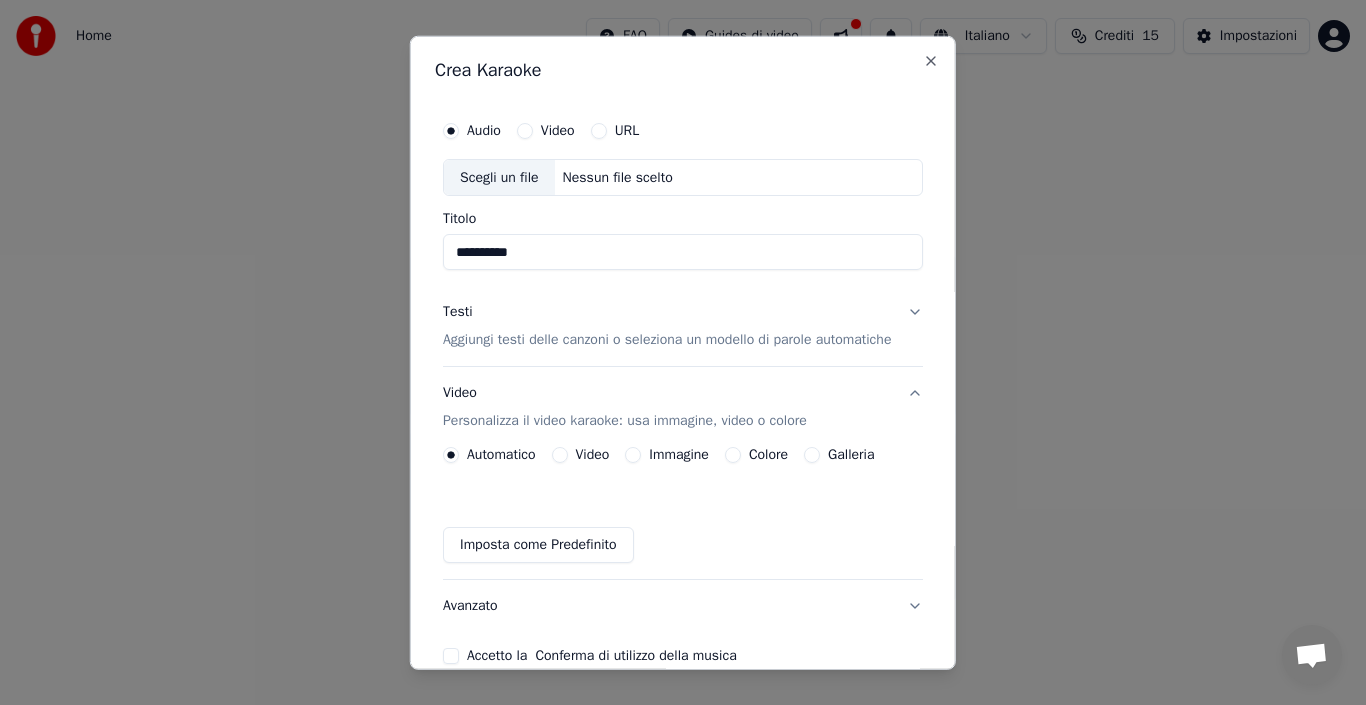 click on "Testi Aggiungi testi delle canzoni o seleziona un modello di parole automatiche" at bounding box center (683, 326) 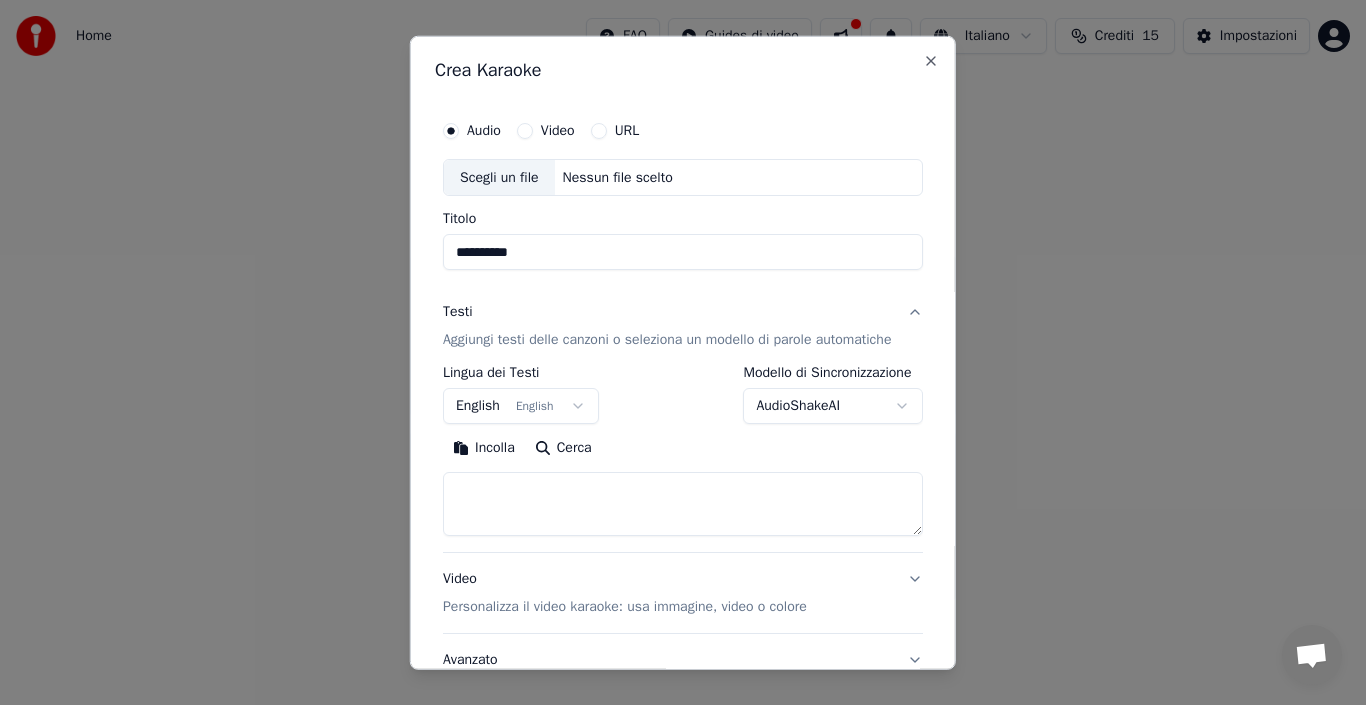 click on "English English" at bounding box center [521, 406] 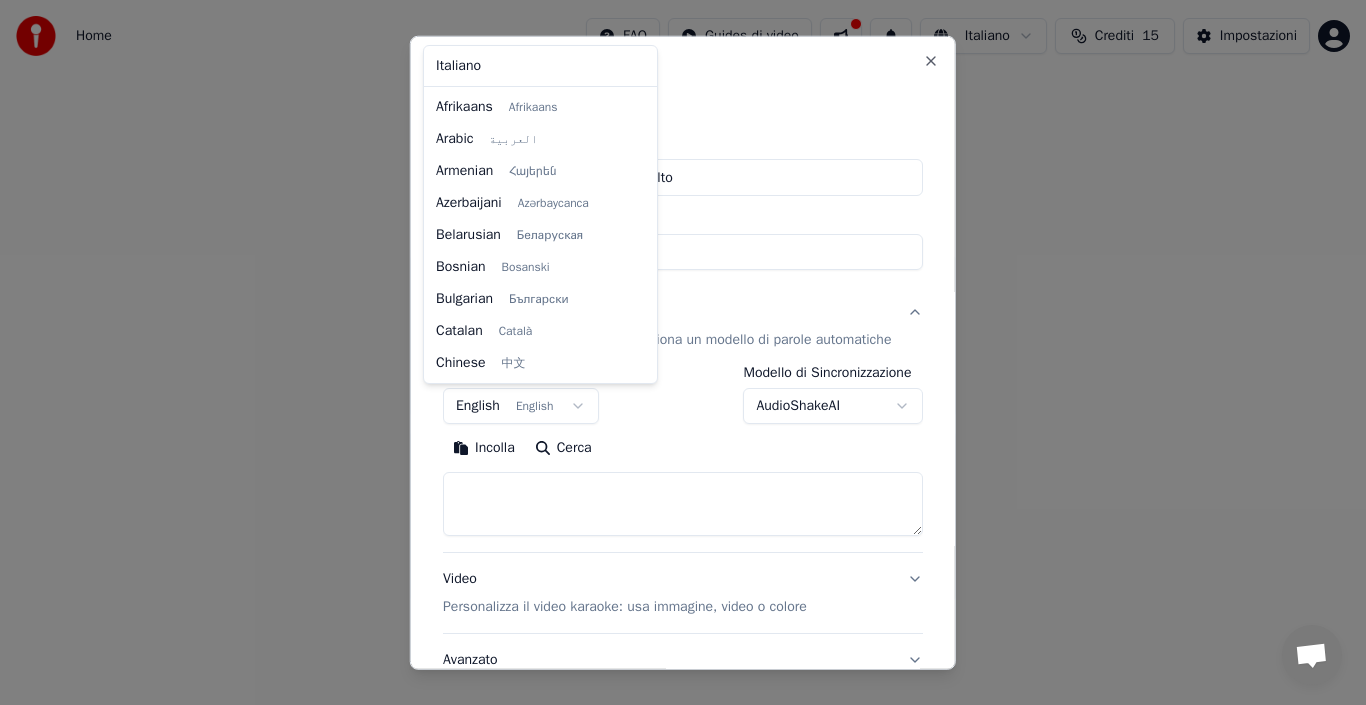 scroll, scrollTop: 160, scrollLeft: 0, axis: vertical 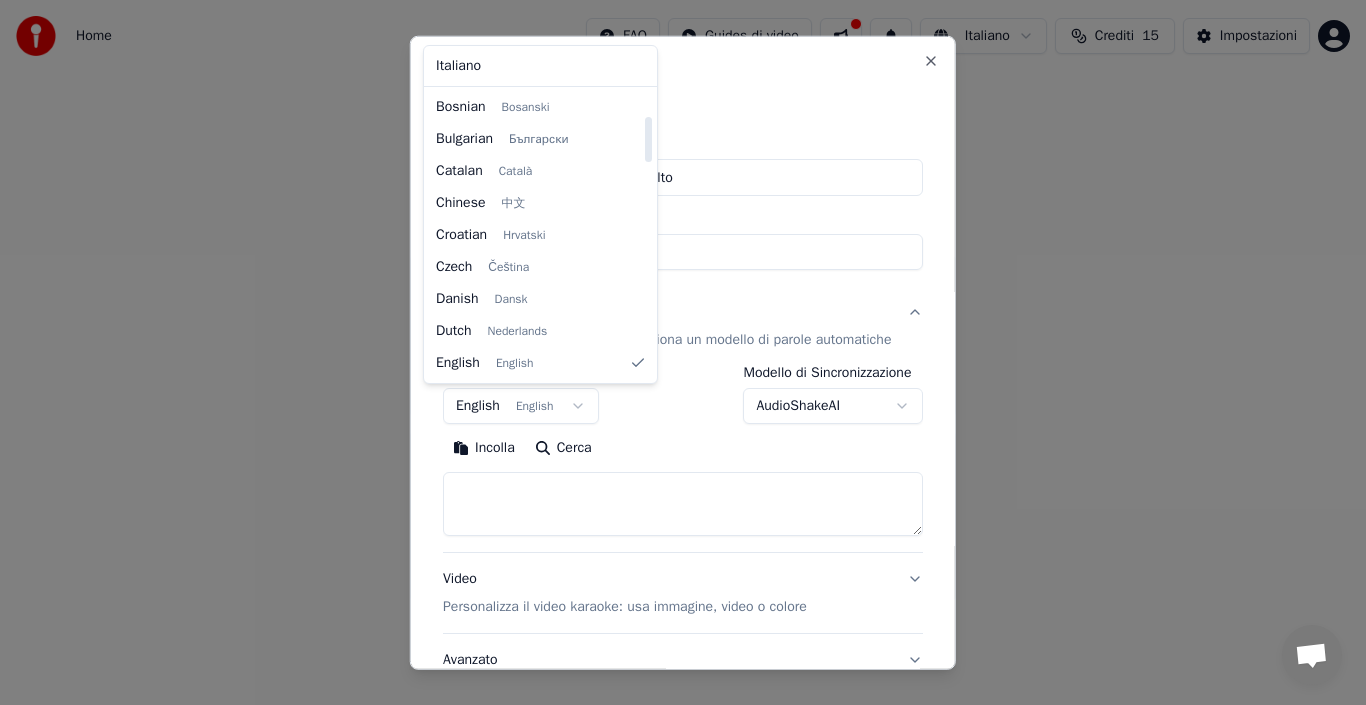 select on "**" 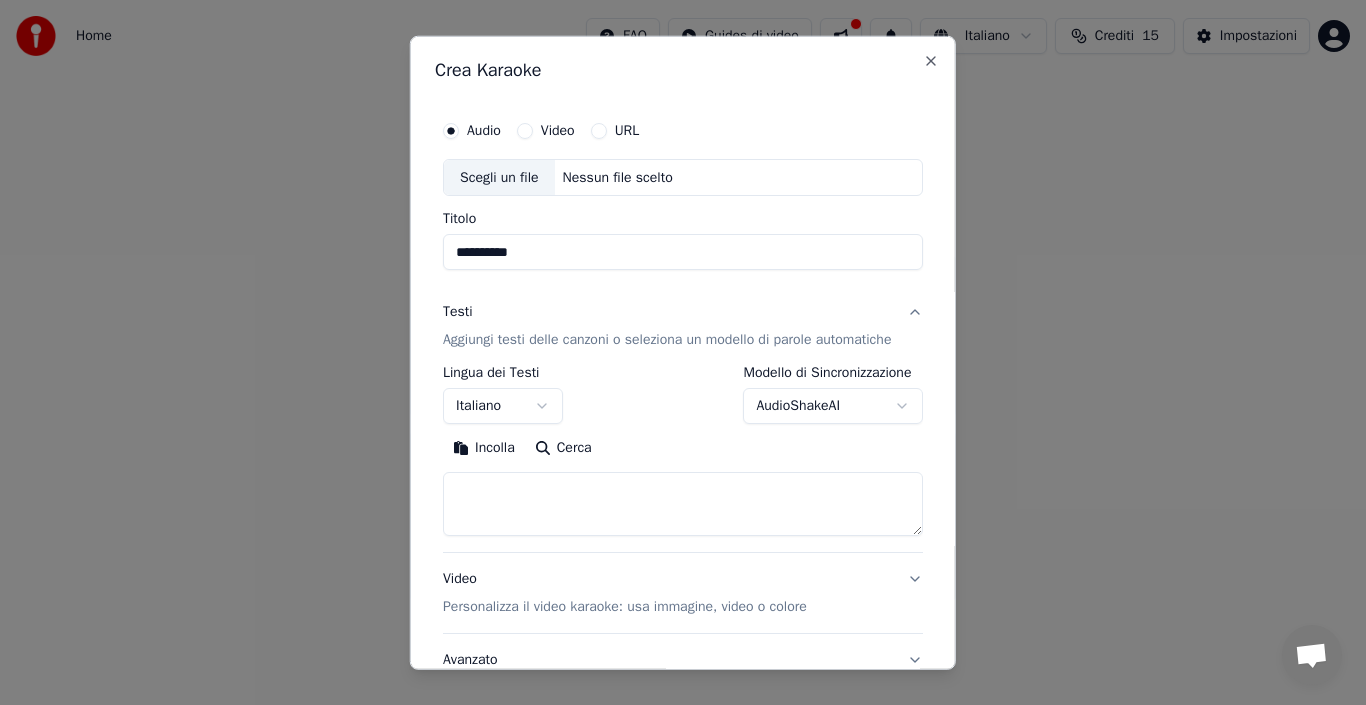click on "**********" at bounding box center [683, 300] 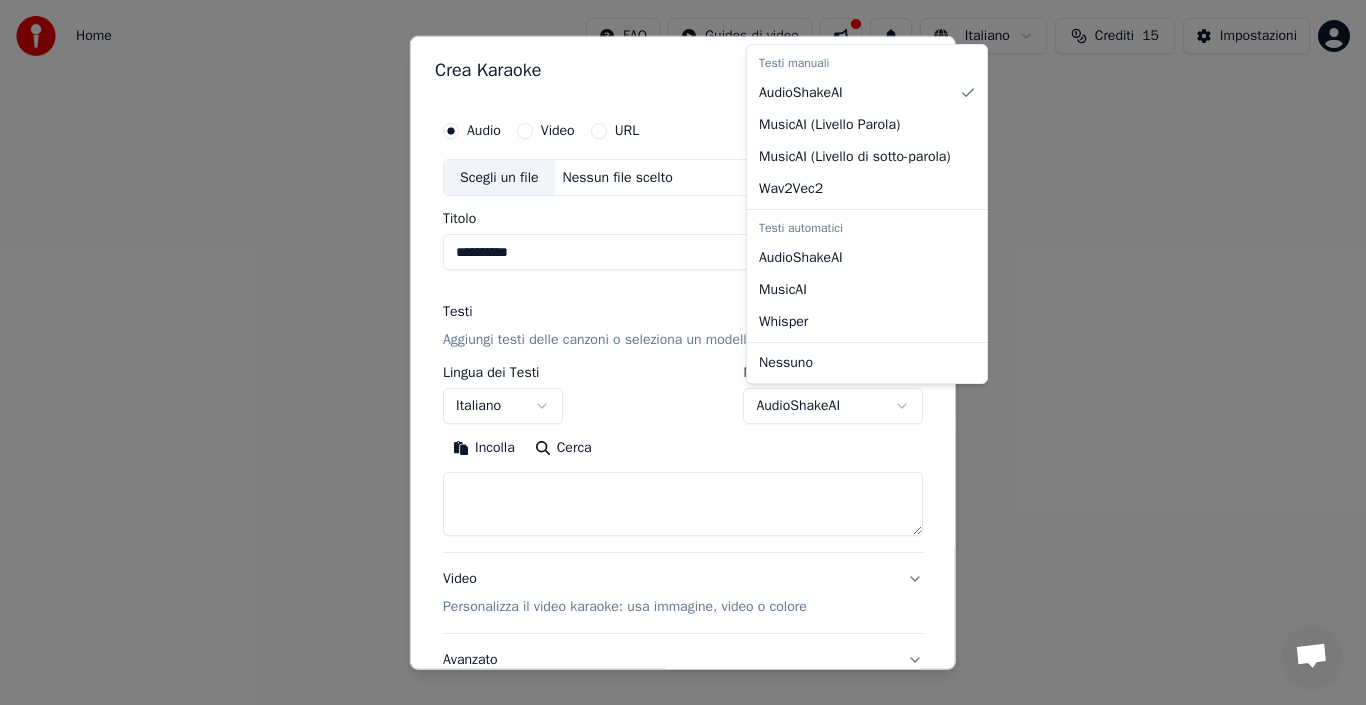 click on "**********" at bounding box center (683, 300) 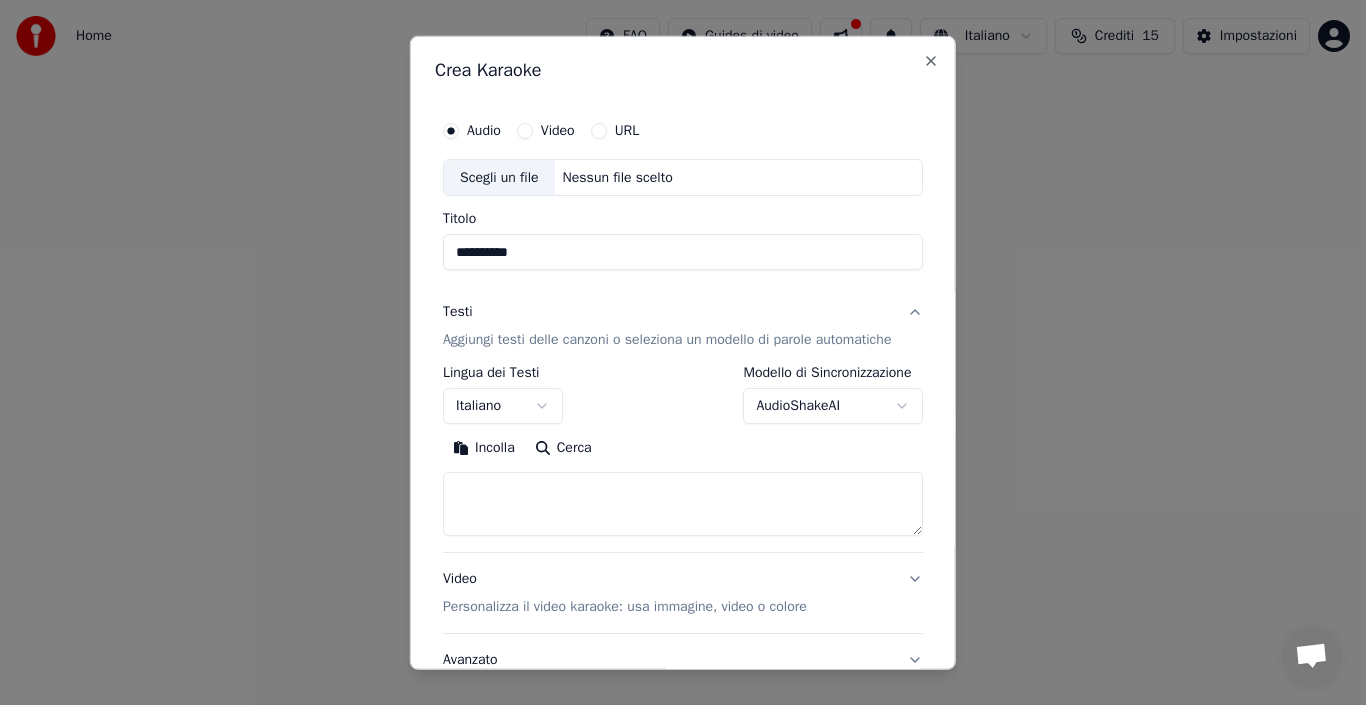click on "**********" at bounding box center [683, 300] 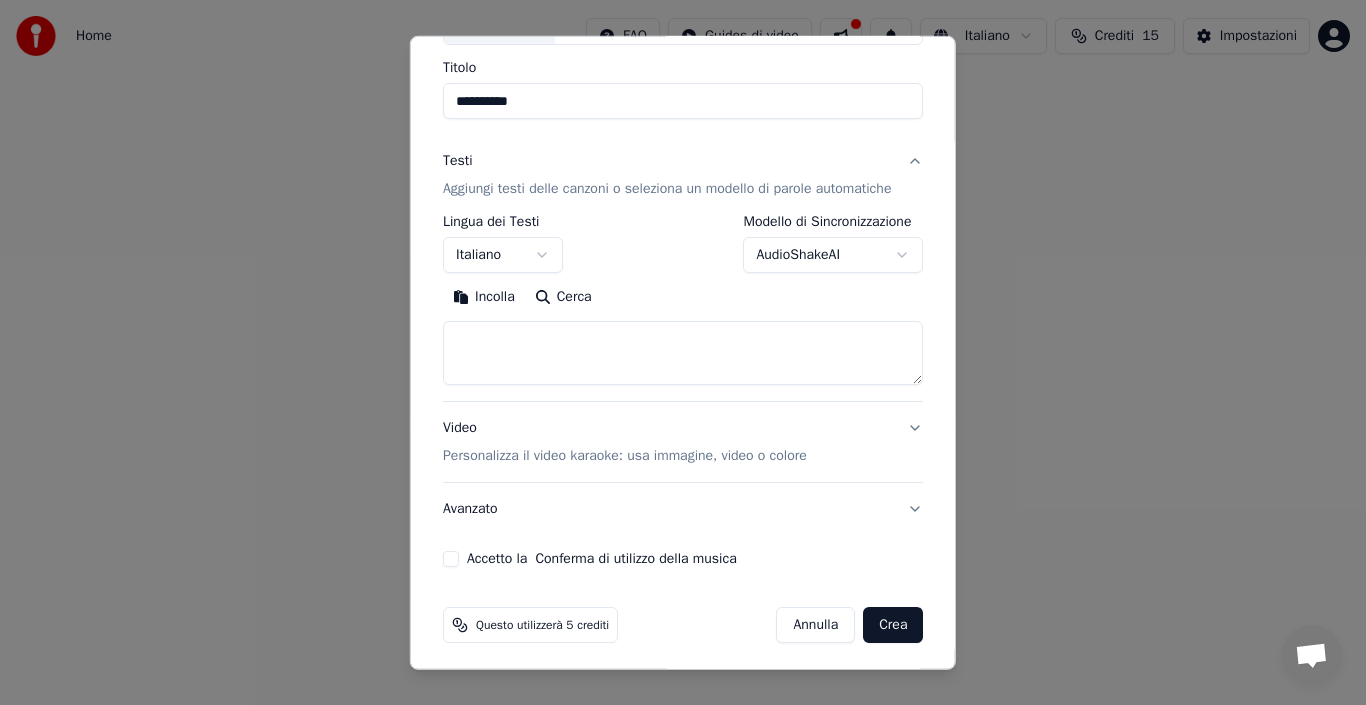 scroll, scrollTop: 157, scrollLeft: 0, axis: vertical 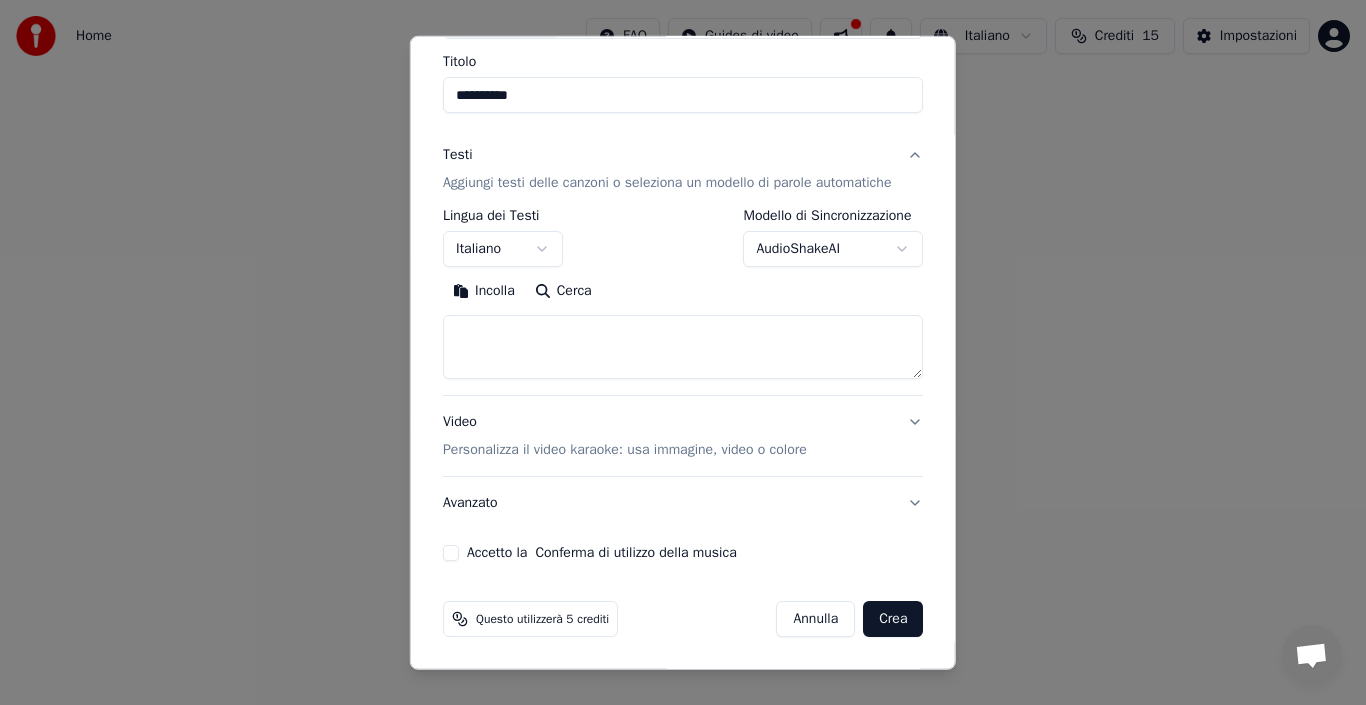 click on "Accetto la   Conferma di utilizzo della musica" at bounding box center (451, 553) 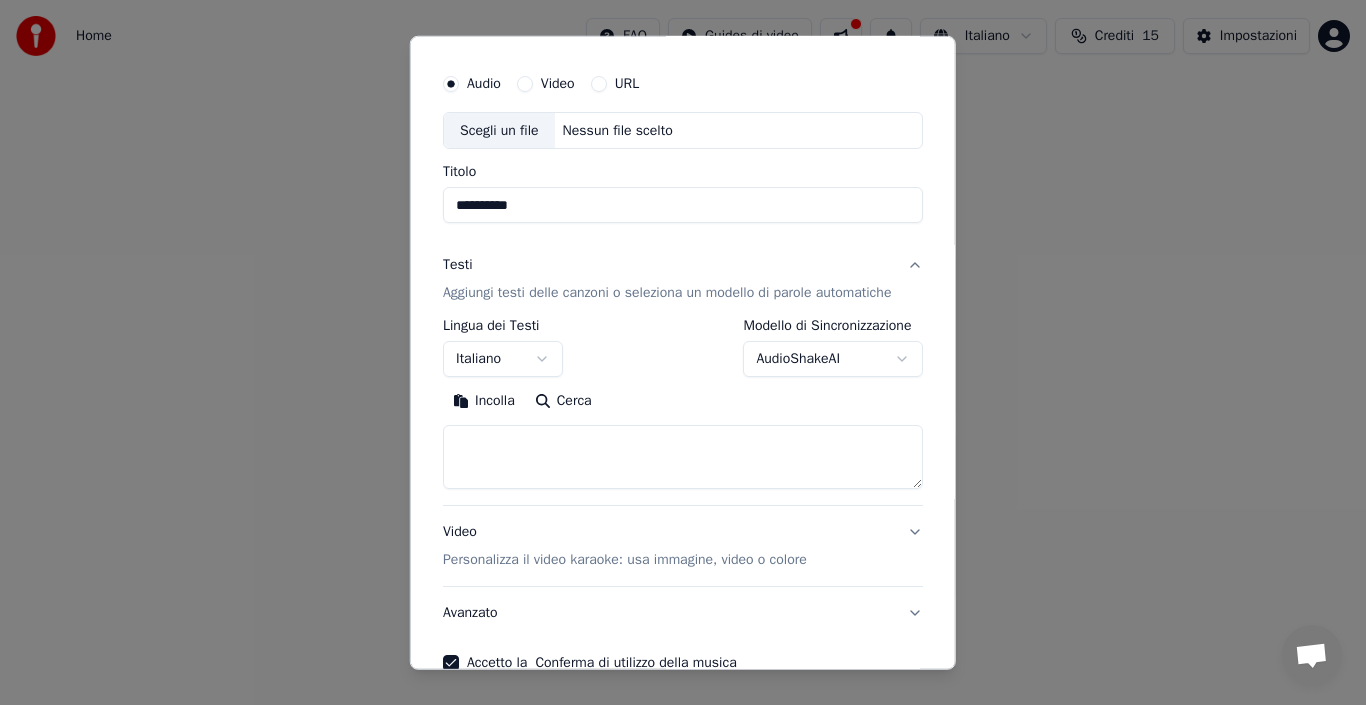 scroll, scrollTop: 0, scrollLeft: 0, axis: both 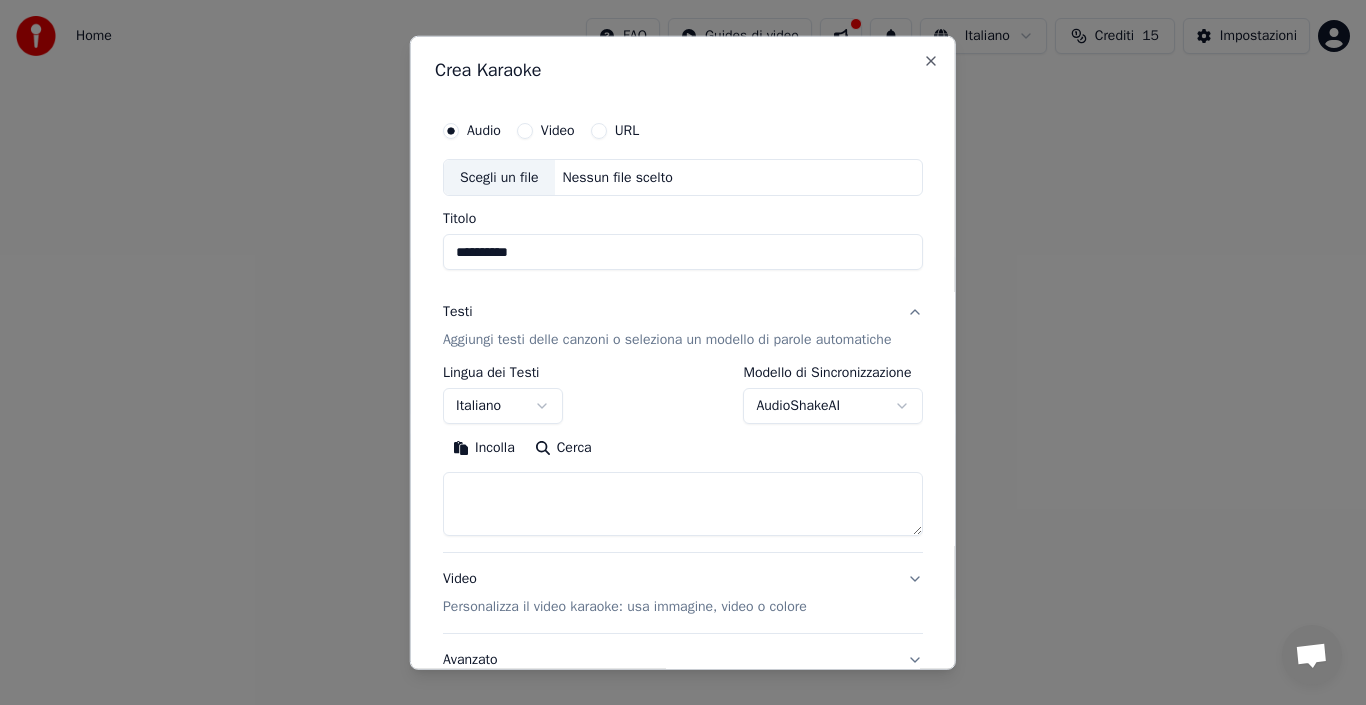 click on "Video" at bounding box center (525, 130) 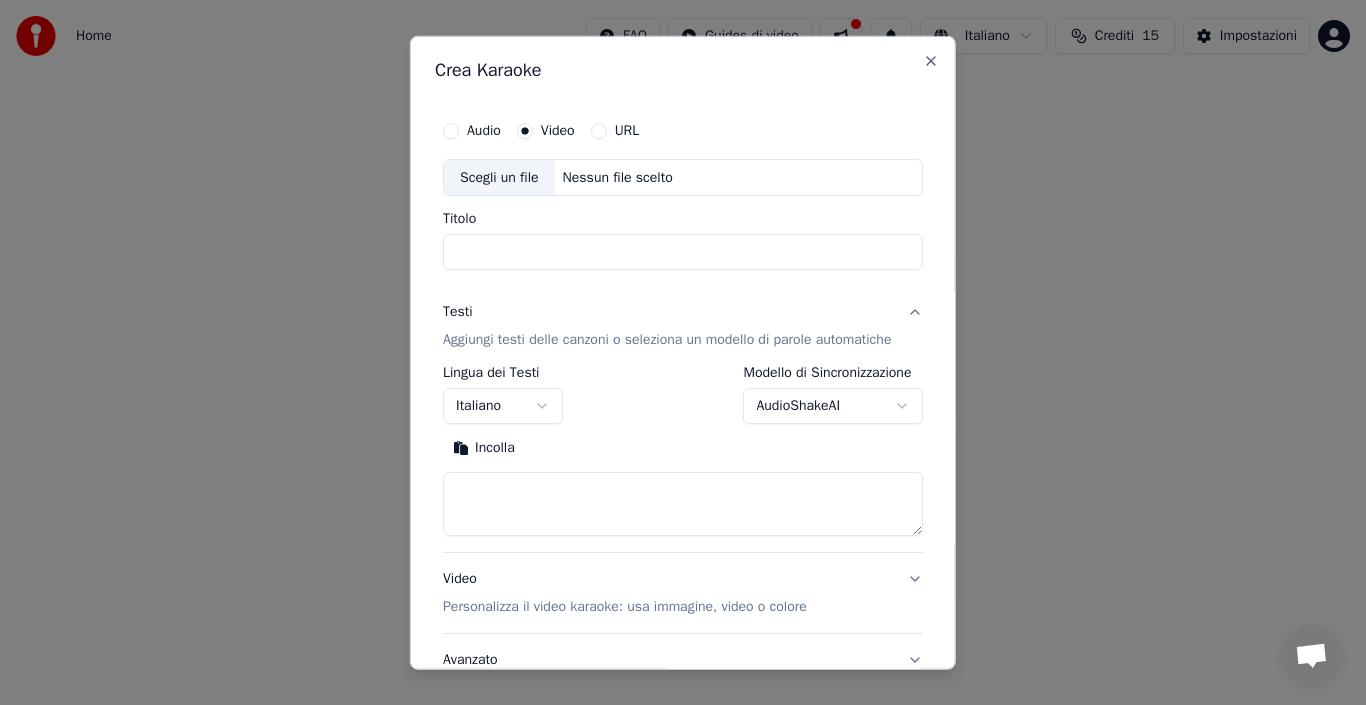 click on "Scegli un file" at bounding box center (499, 177) 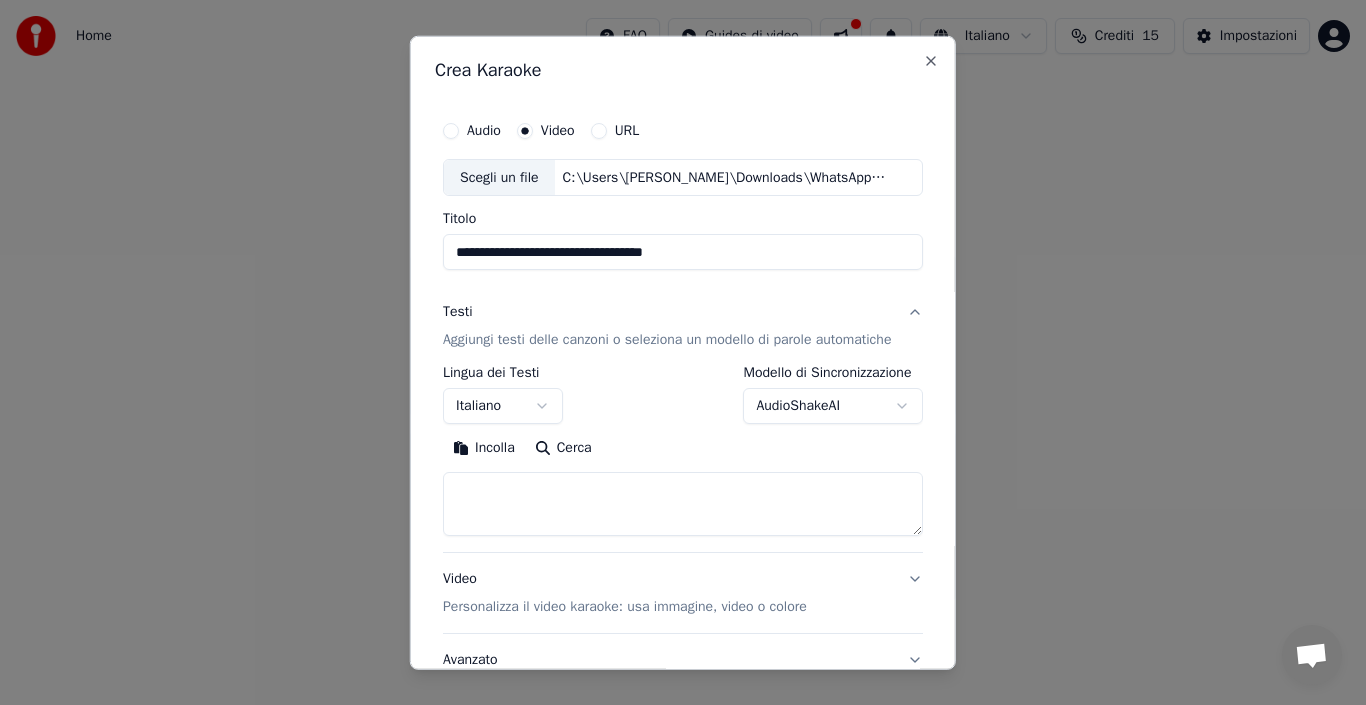 click on "**********" at bounding box center (683, 252) 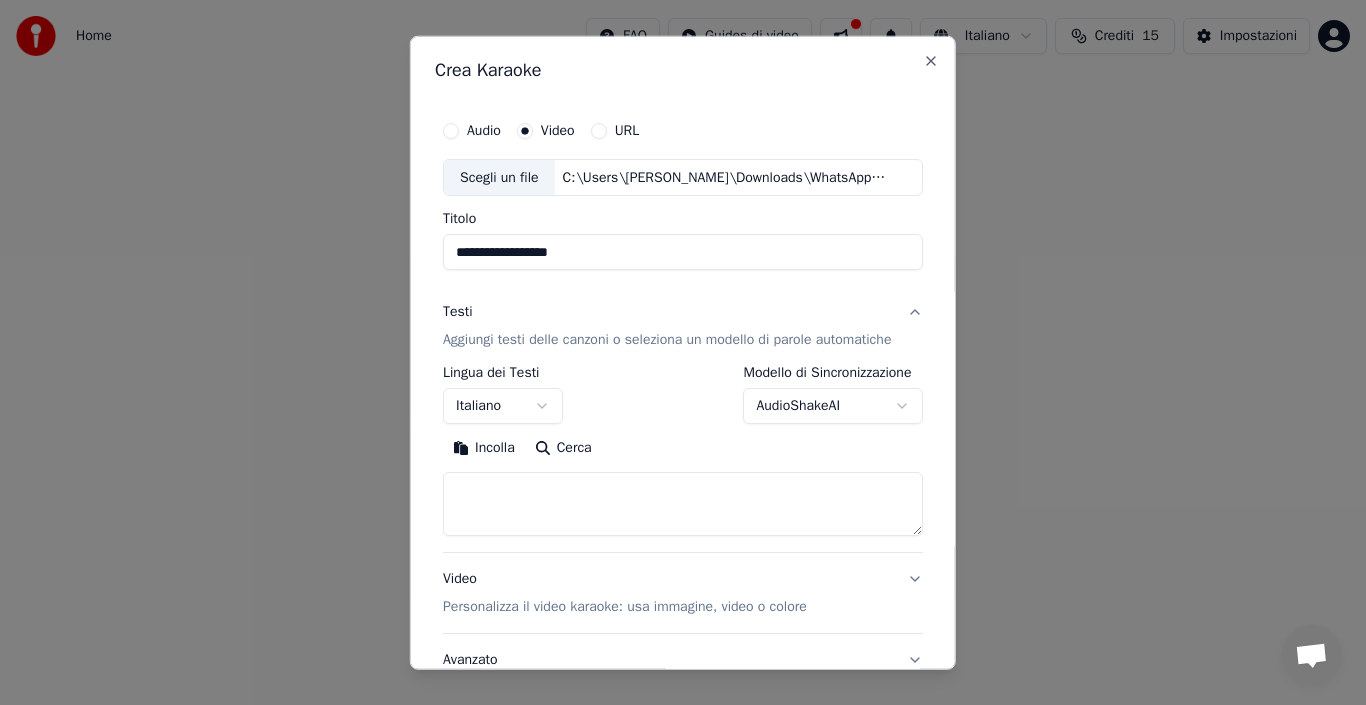 type on "**********" 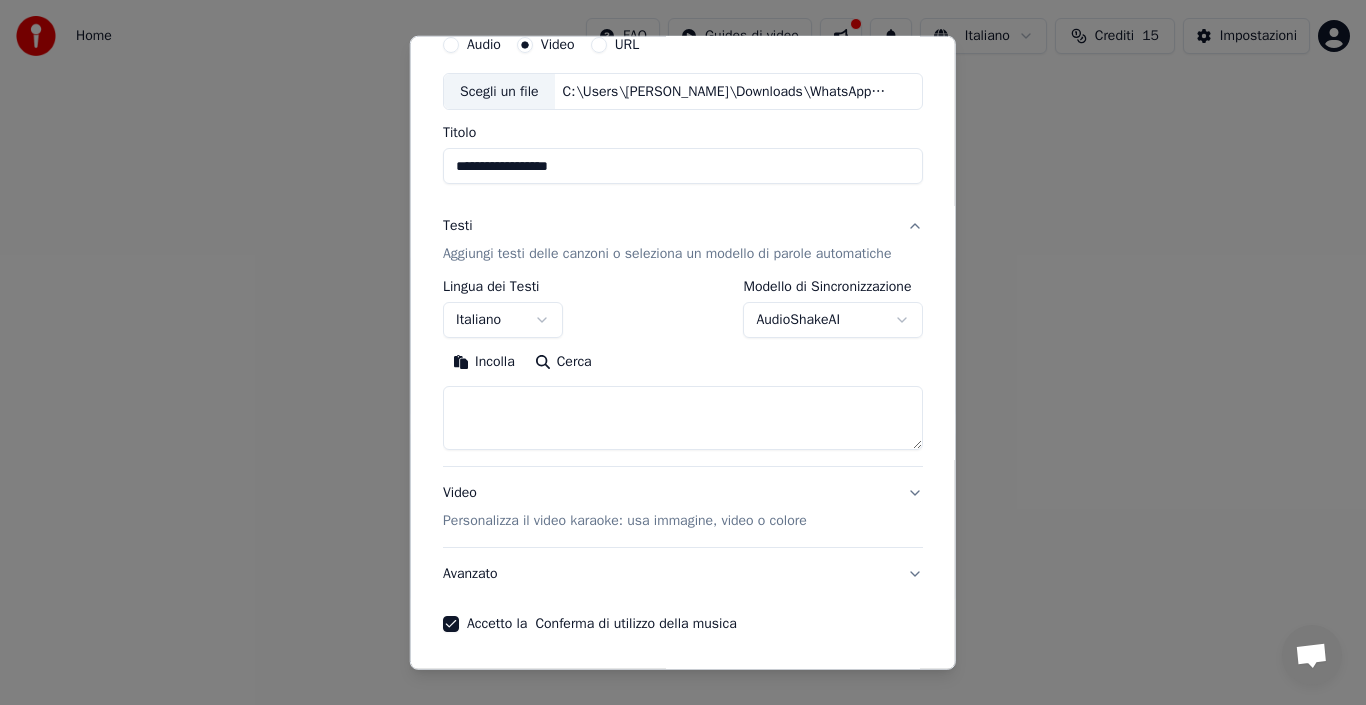 scroll, scrollTop: 96, scrollLeft: 0, axis: vertical 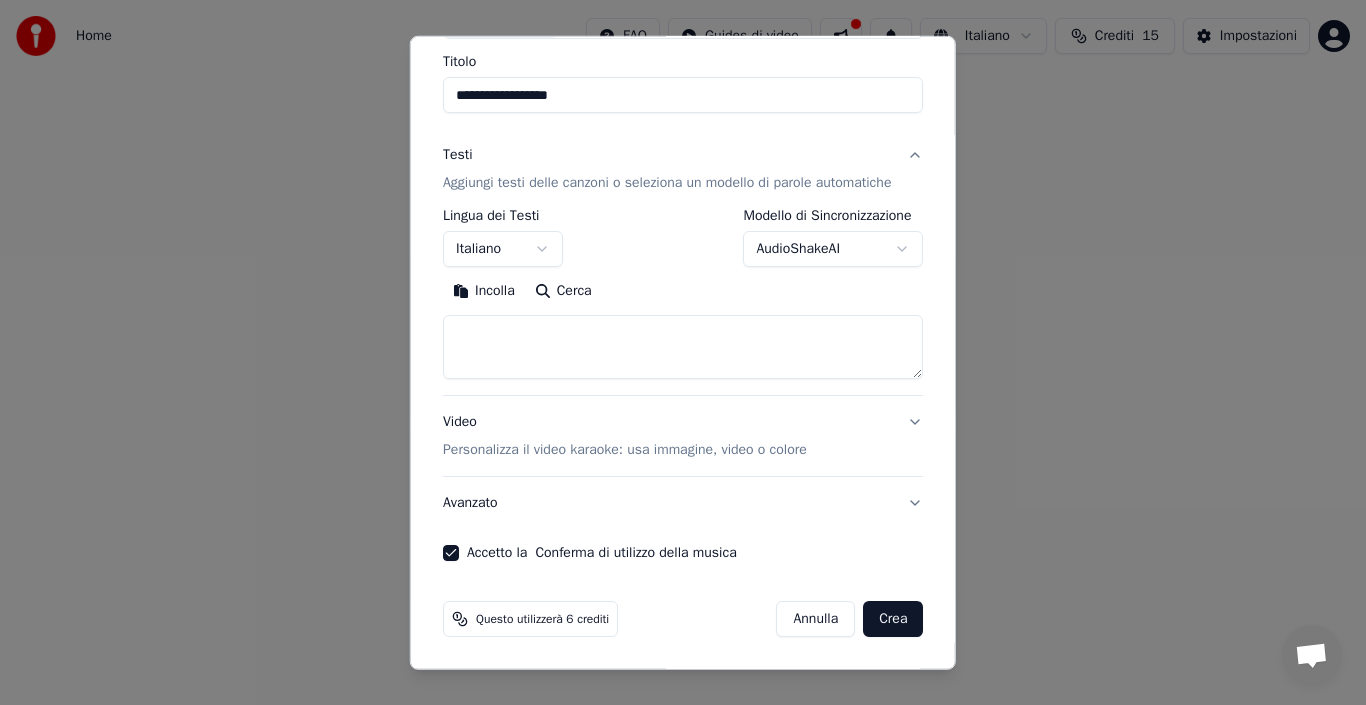 click on "Crea" at bounding box center (893, 619) 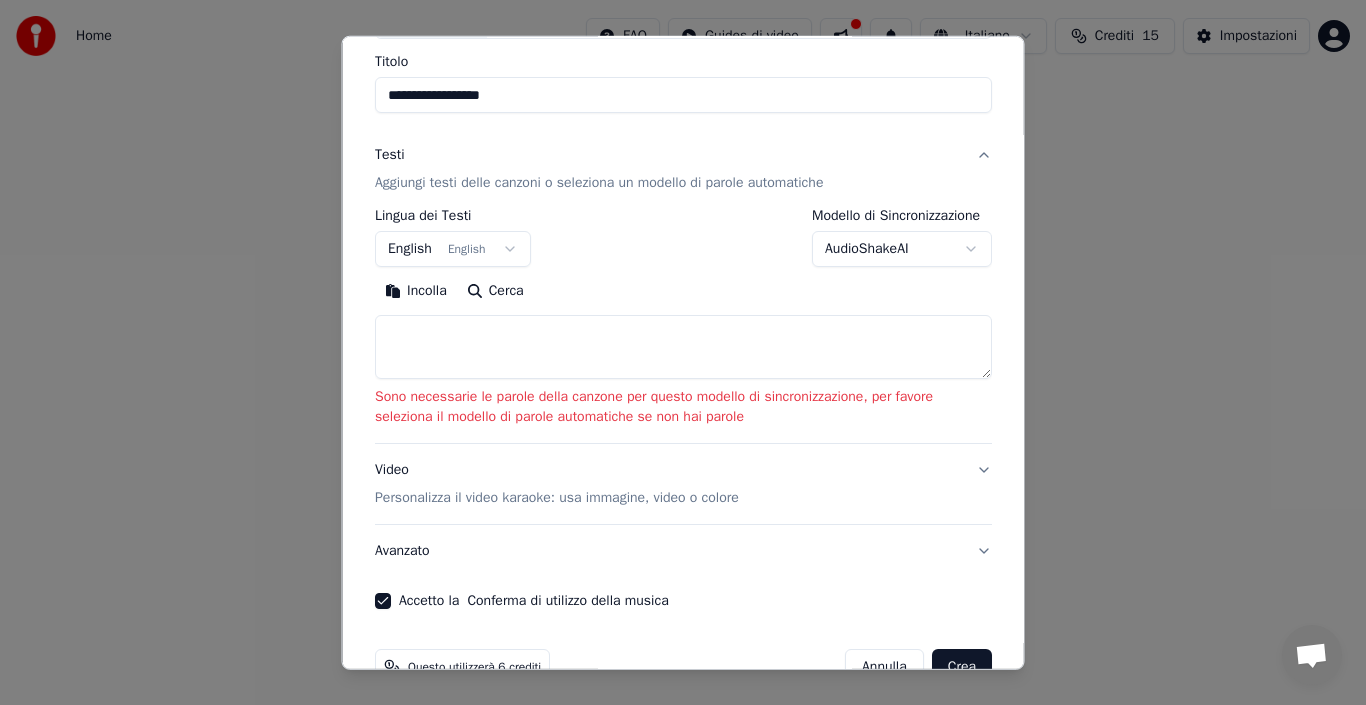 click at bounding box center [683, 347] 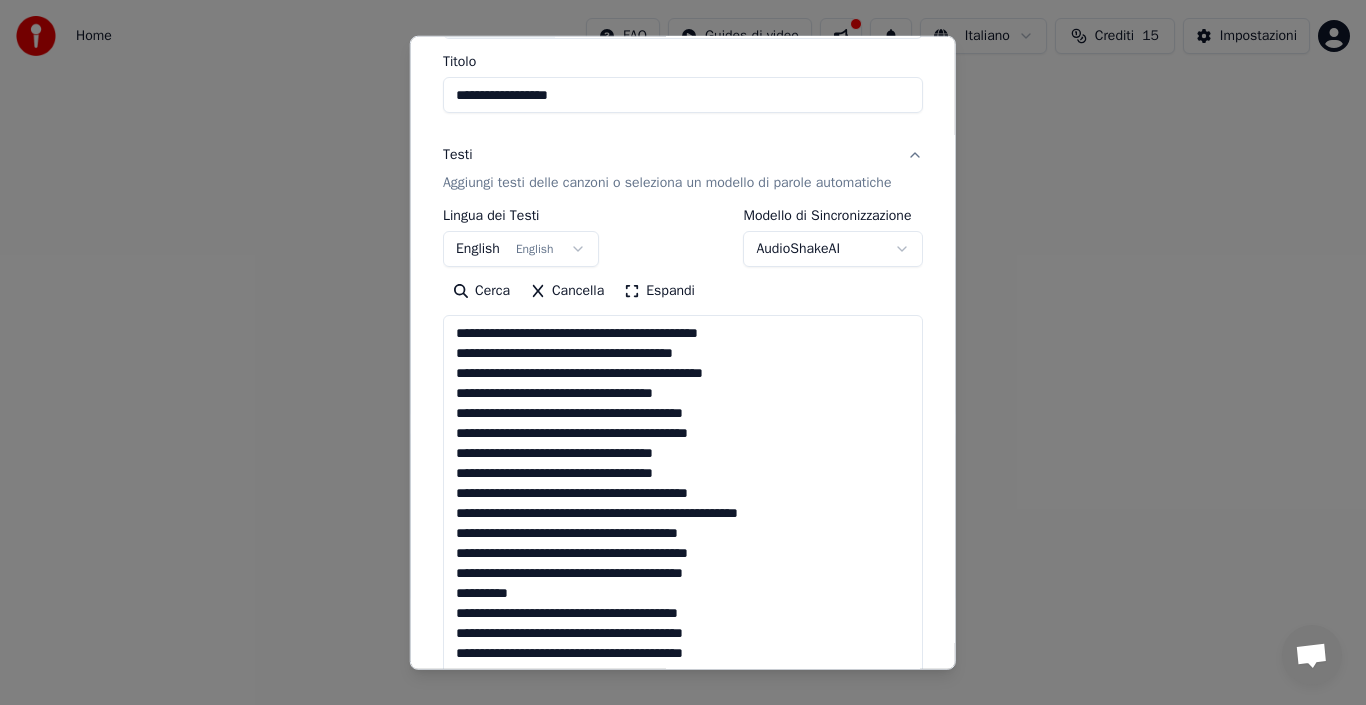 scroll, scrollTop: 545, scrollLeft: 0, axis: vertical 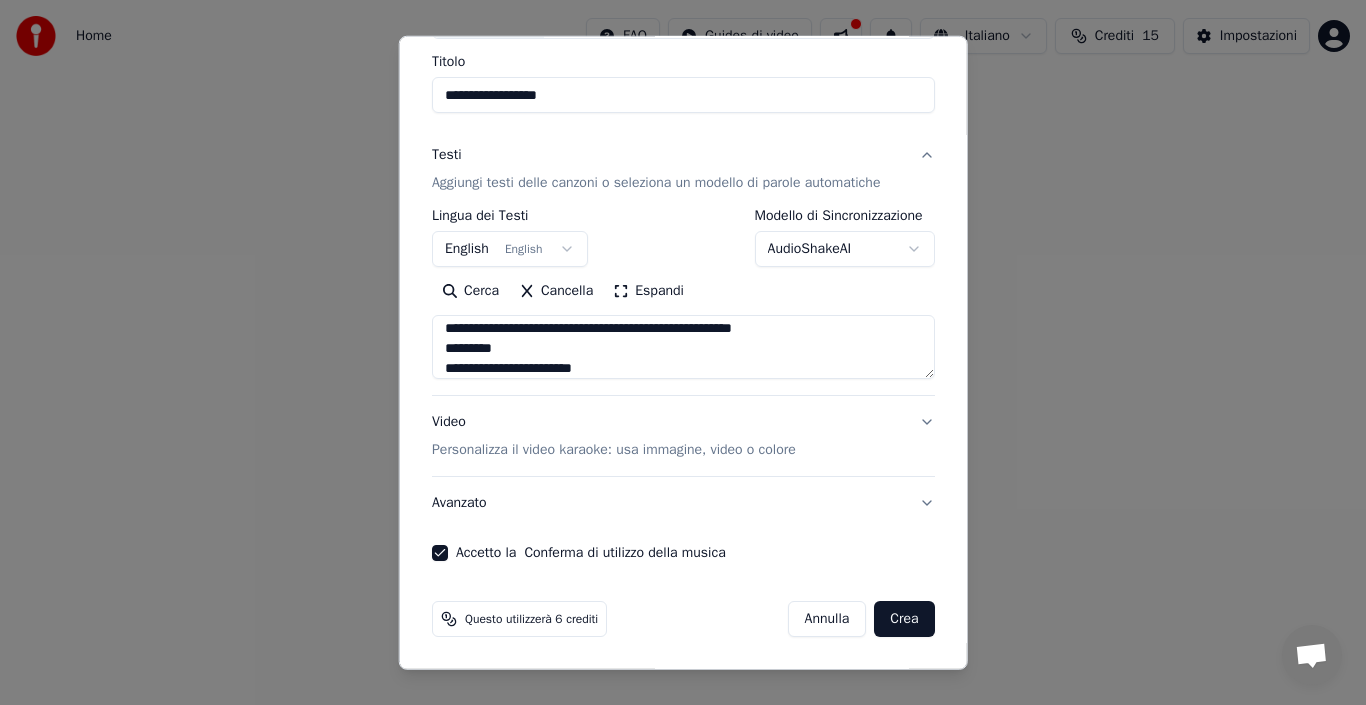 type on "**********" 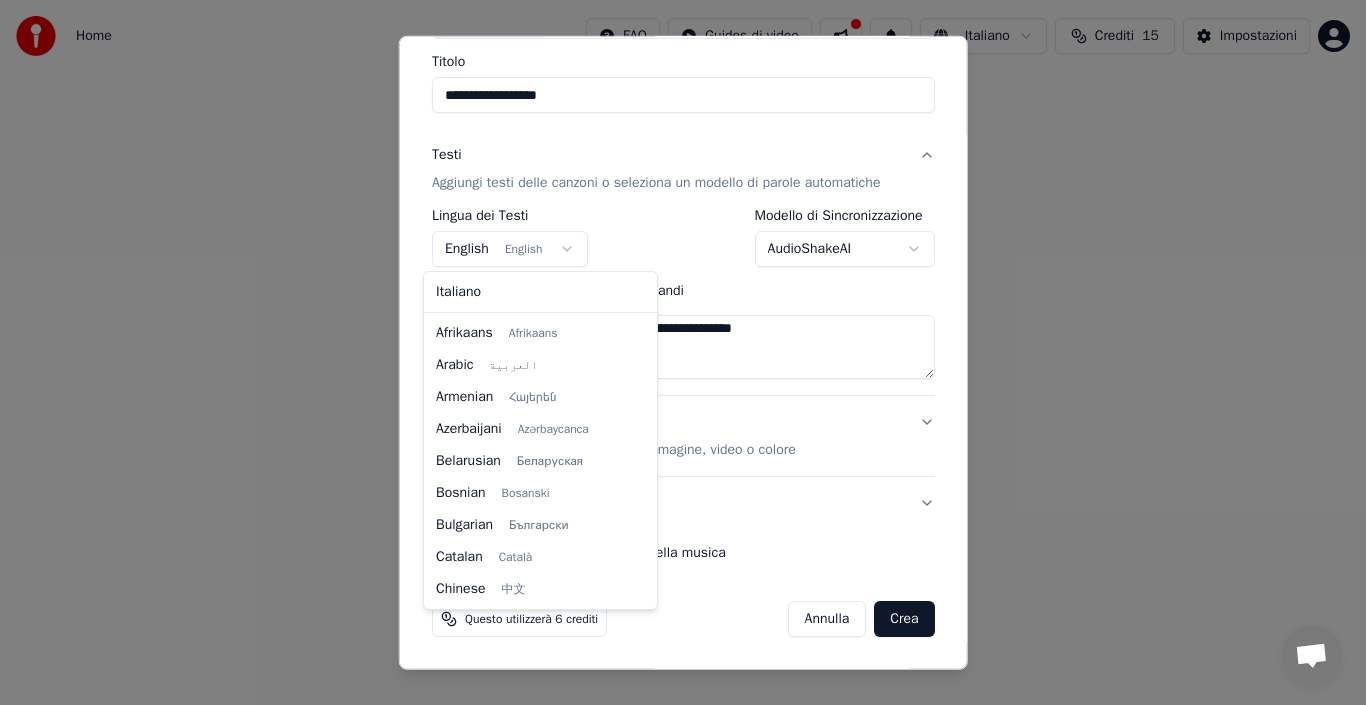 scroll, scrollTop: 160, scrollLeft: 0, axis: vertical 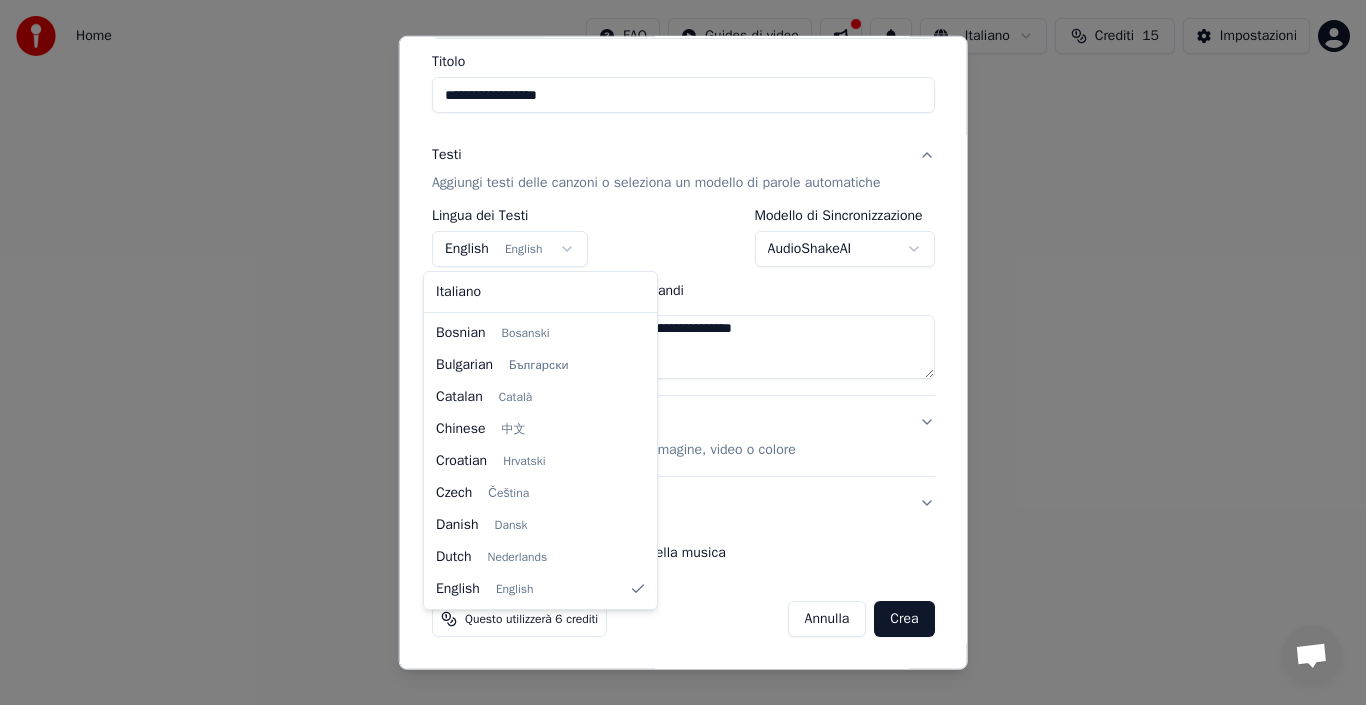 select on "**" 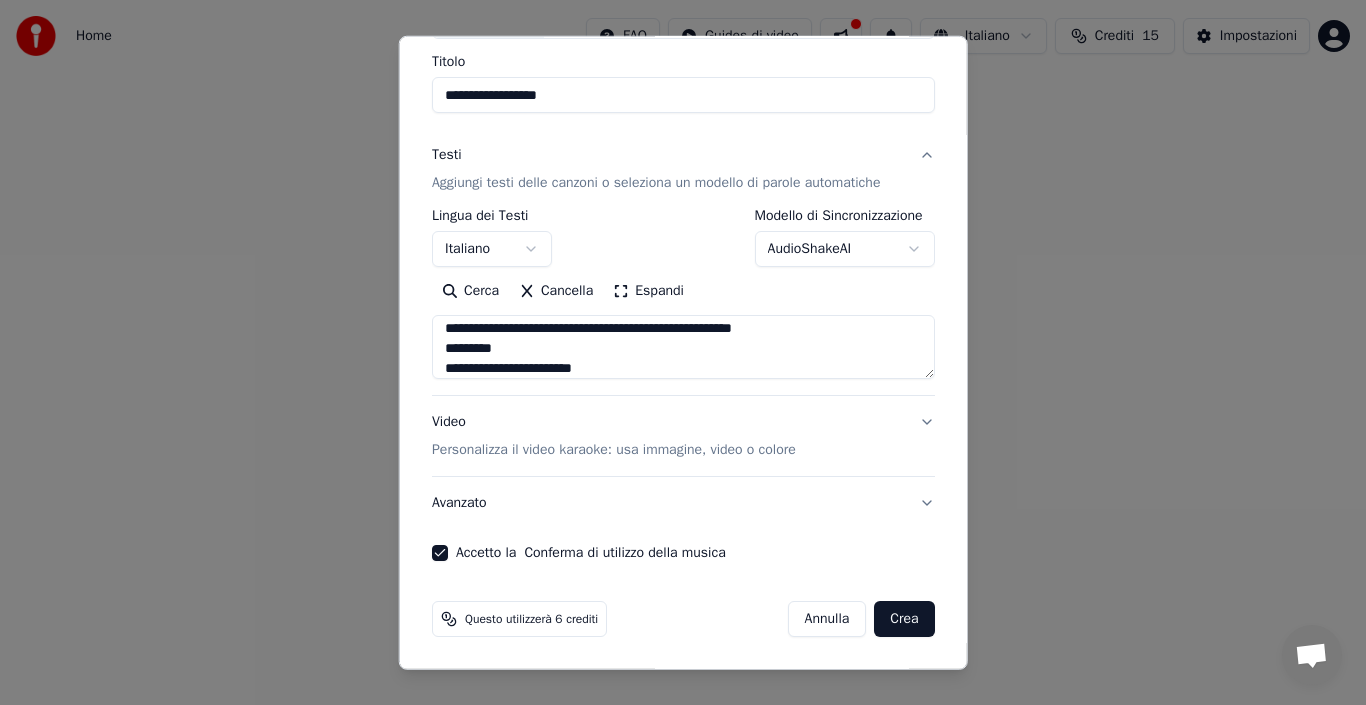 click on "Crea" at bounding box center (904, 619) 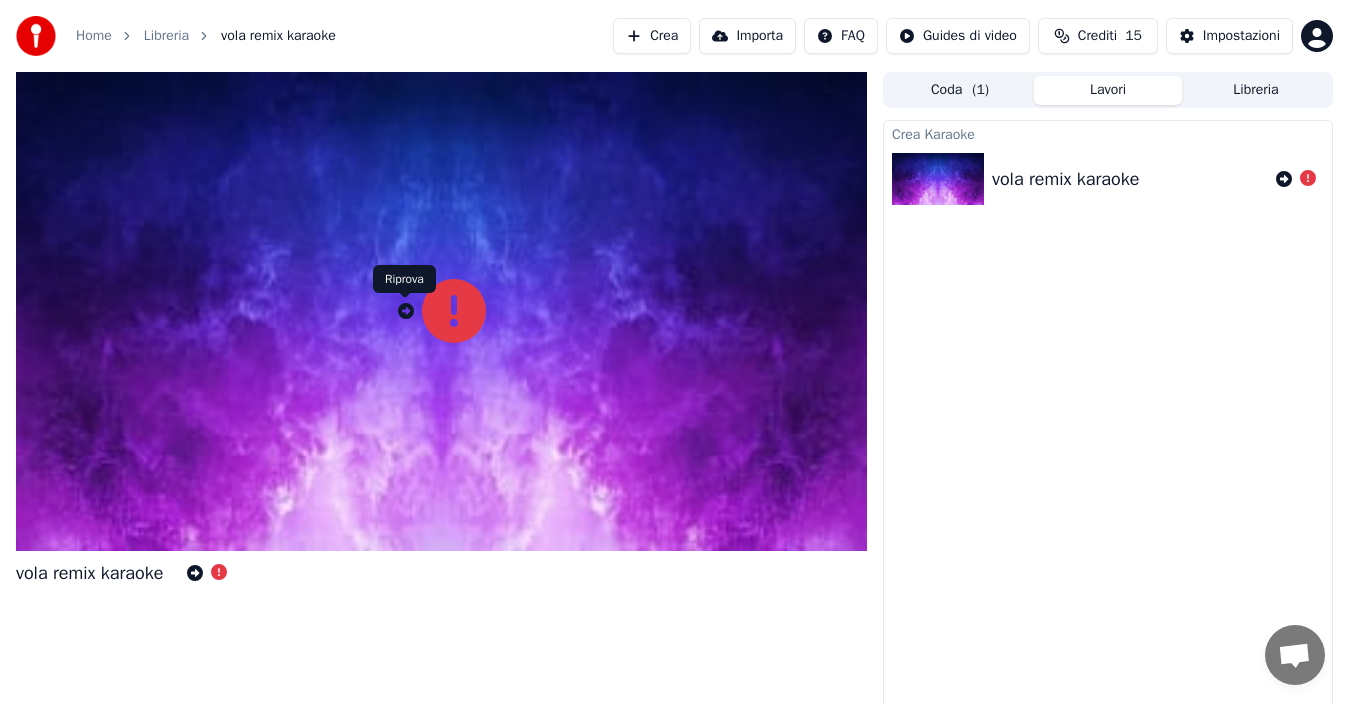 click 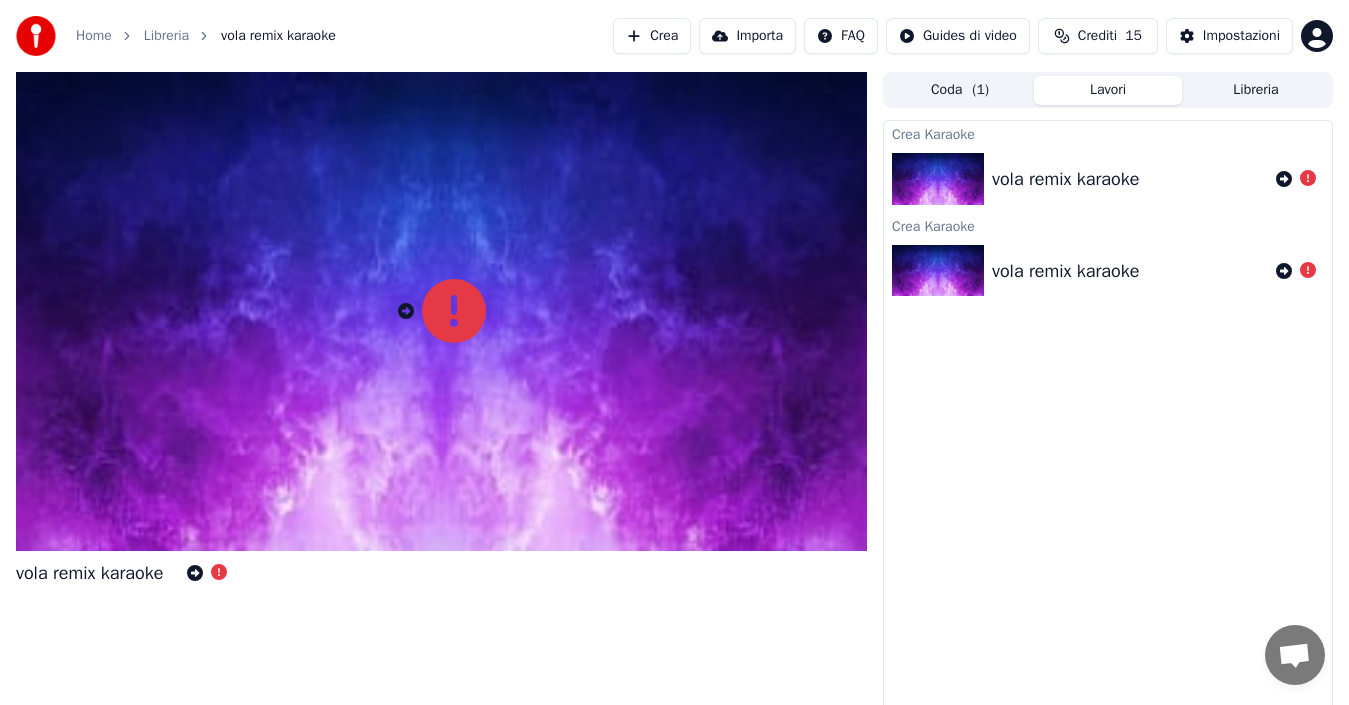 click on "Crea" at bounding box center (652, 36) 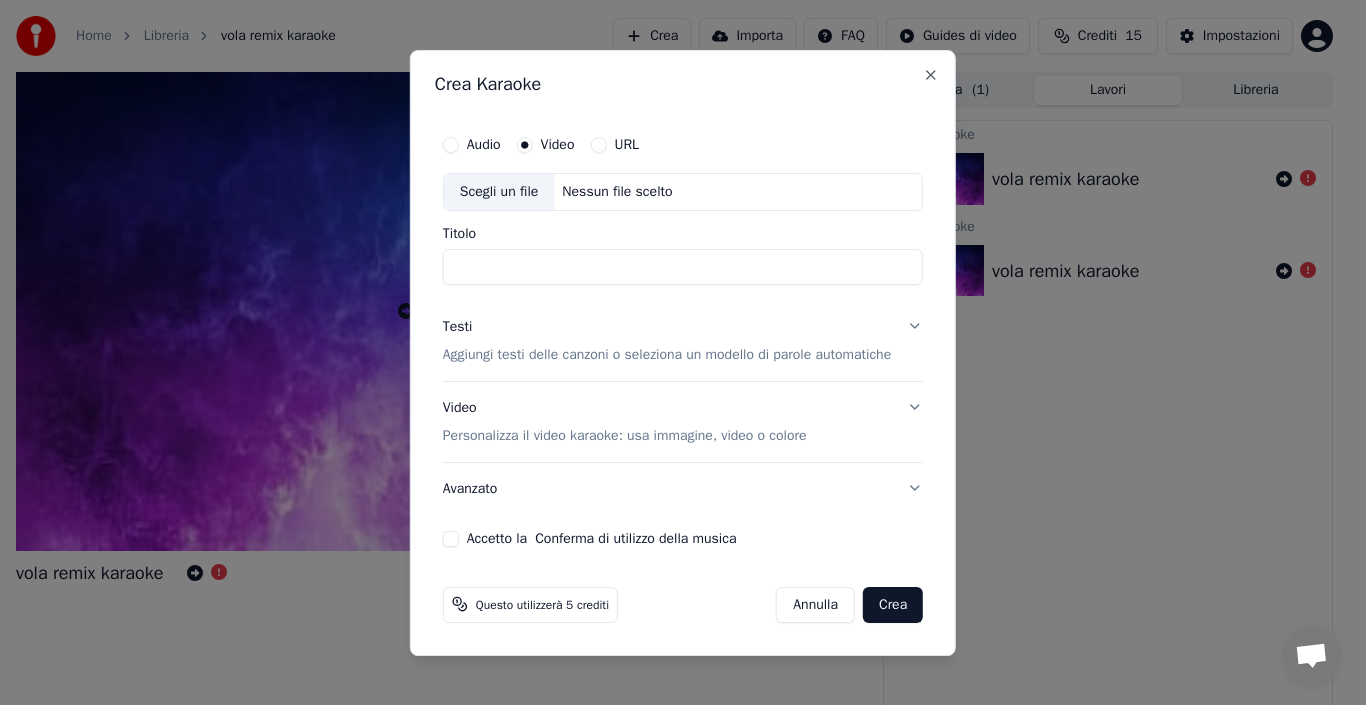 click on "Audio" at bounding box center [484, 145] 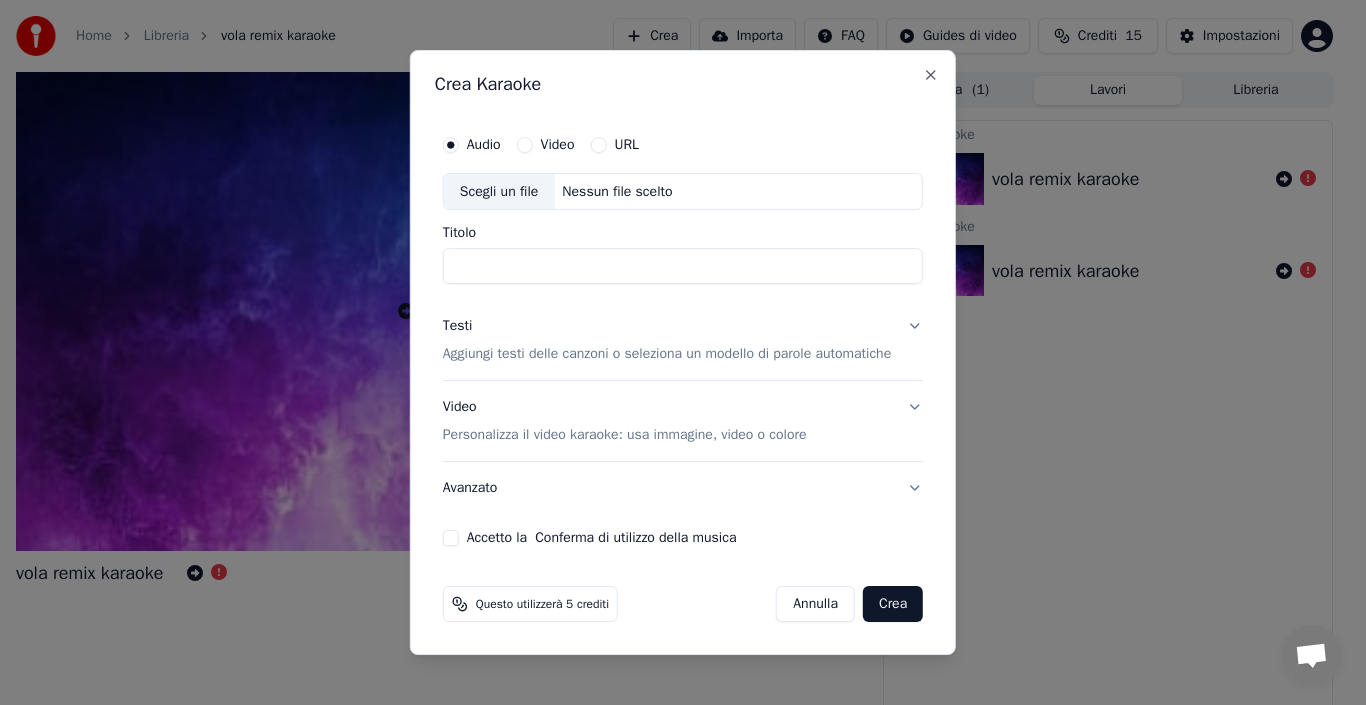 click on "Scegli un file" at bounding box center (499, 192) 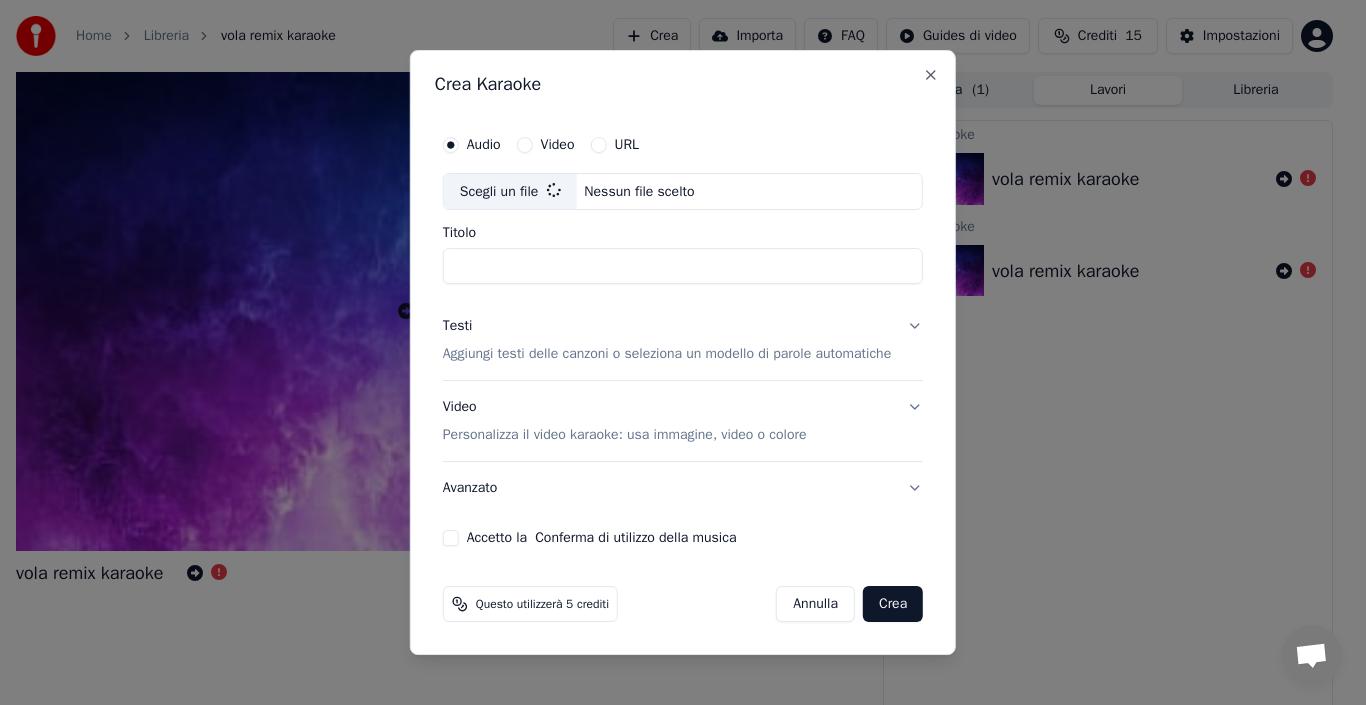 type on "**********" 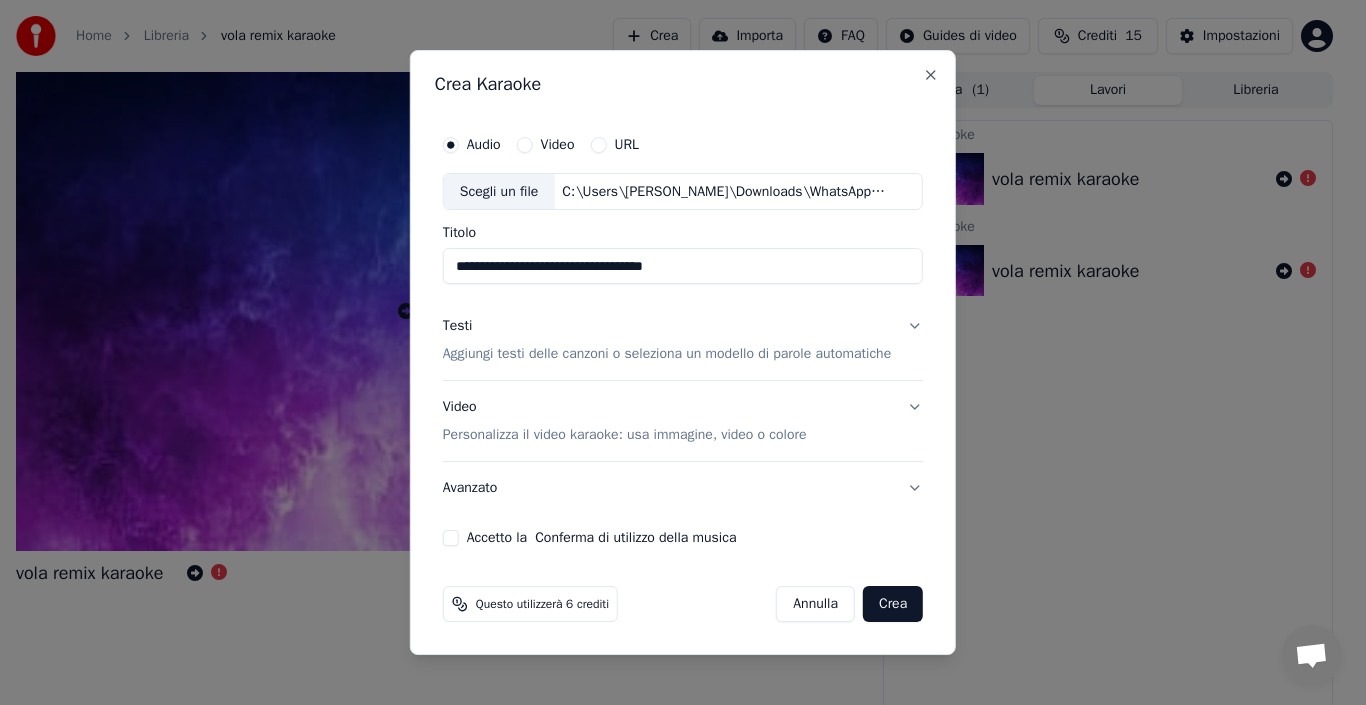 click on "Aggiungi testi delle canzoni o seleziona un modello di parole automatiche" at bounding box center [667, 355] 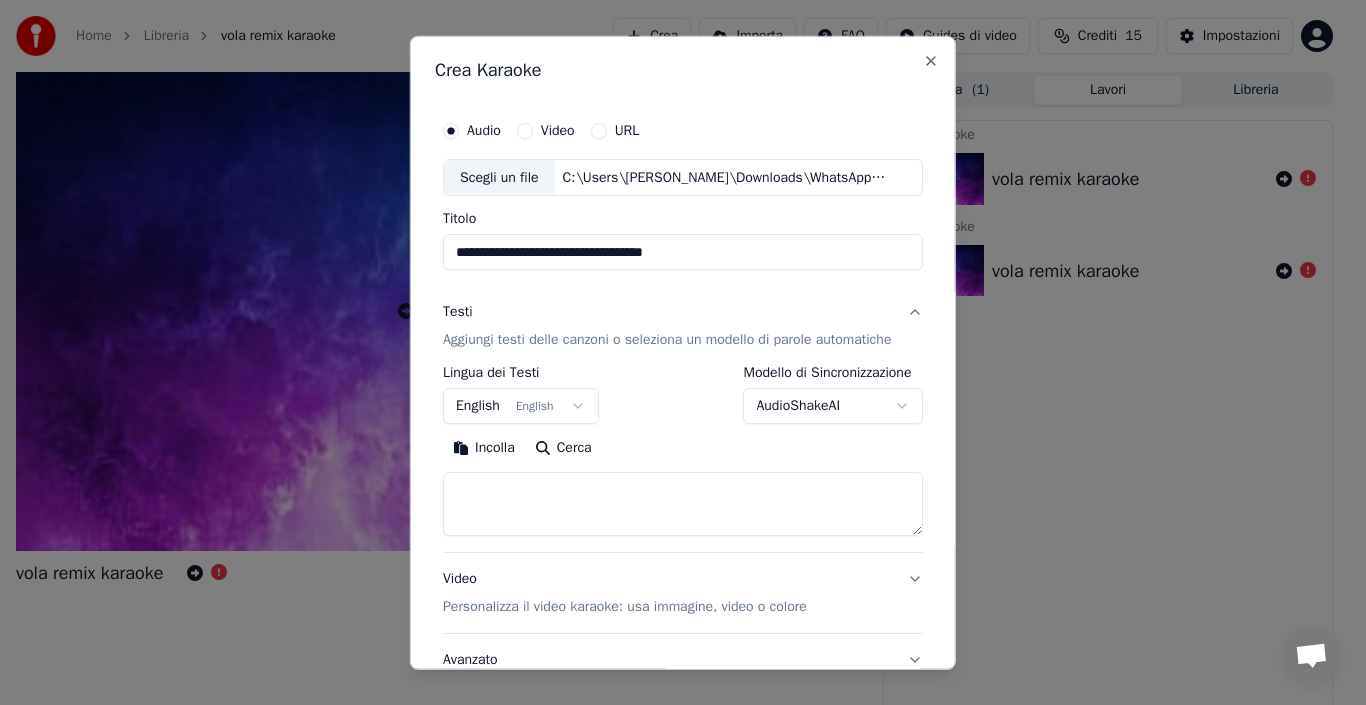 click on "English English" at bounding box center (521, 406) 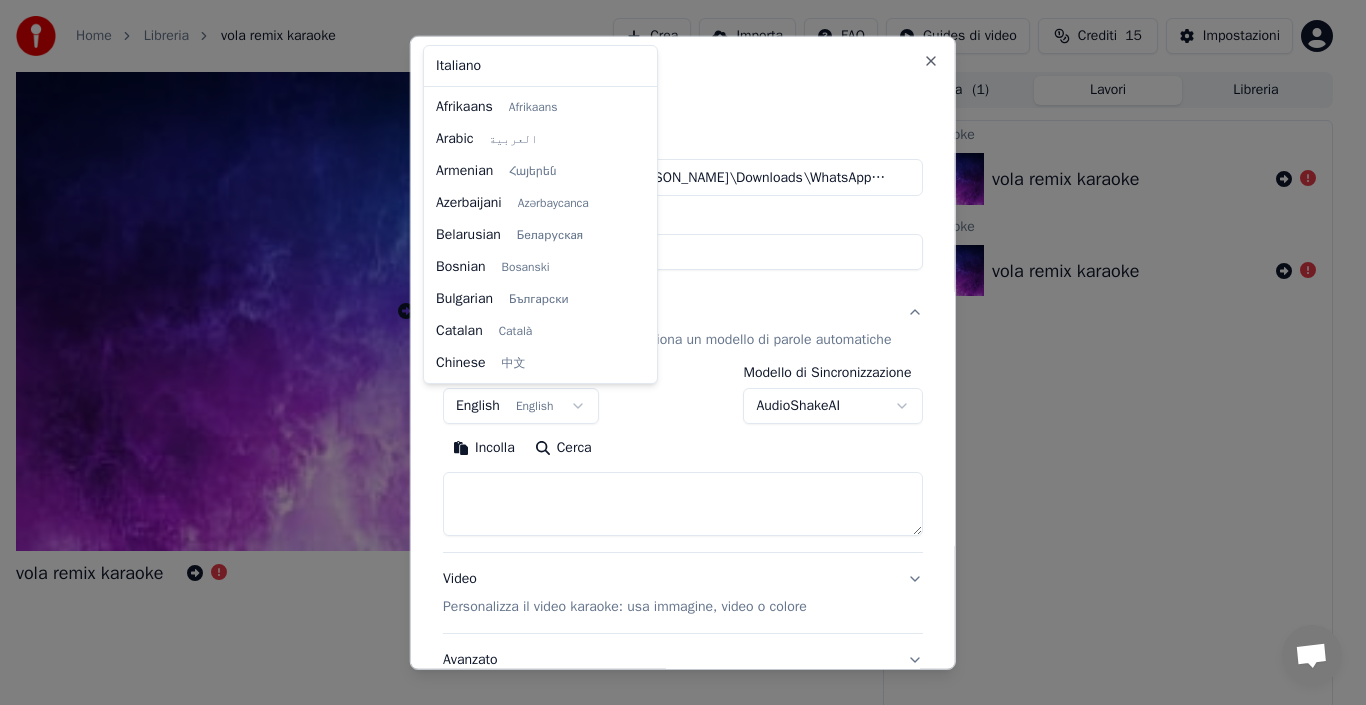 scroll, scrollTop: 160, scrollLeft: 0, axis: vertical 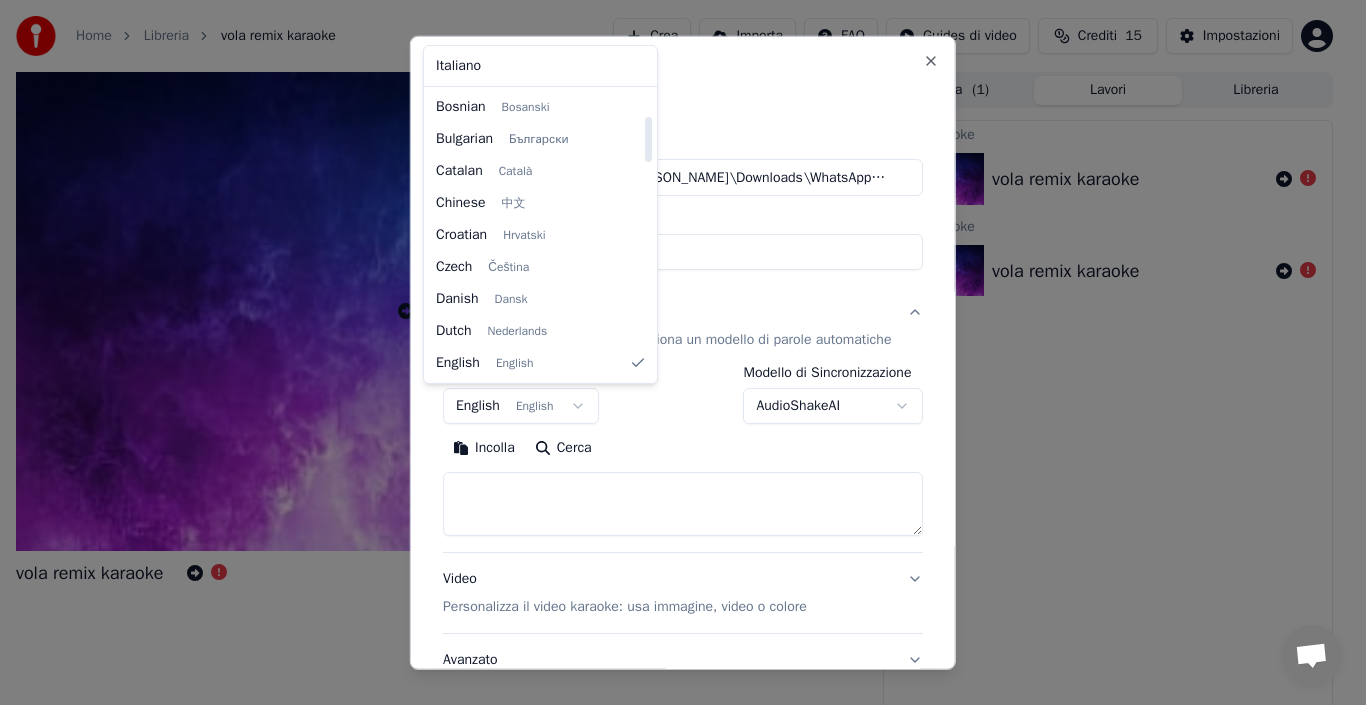 select on "**" 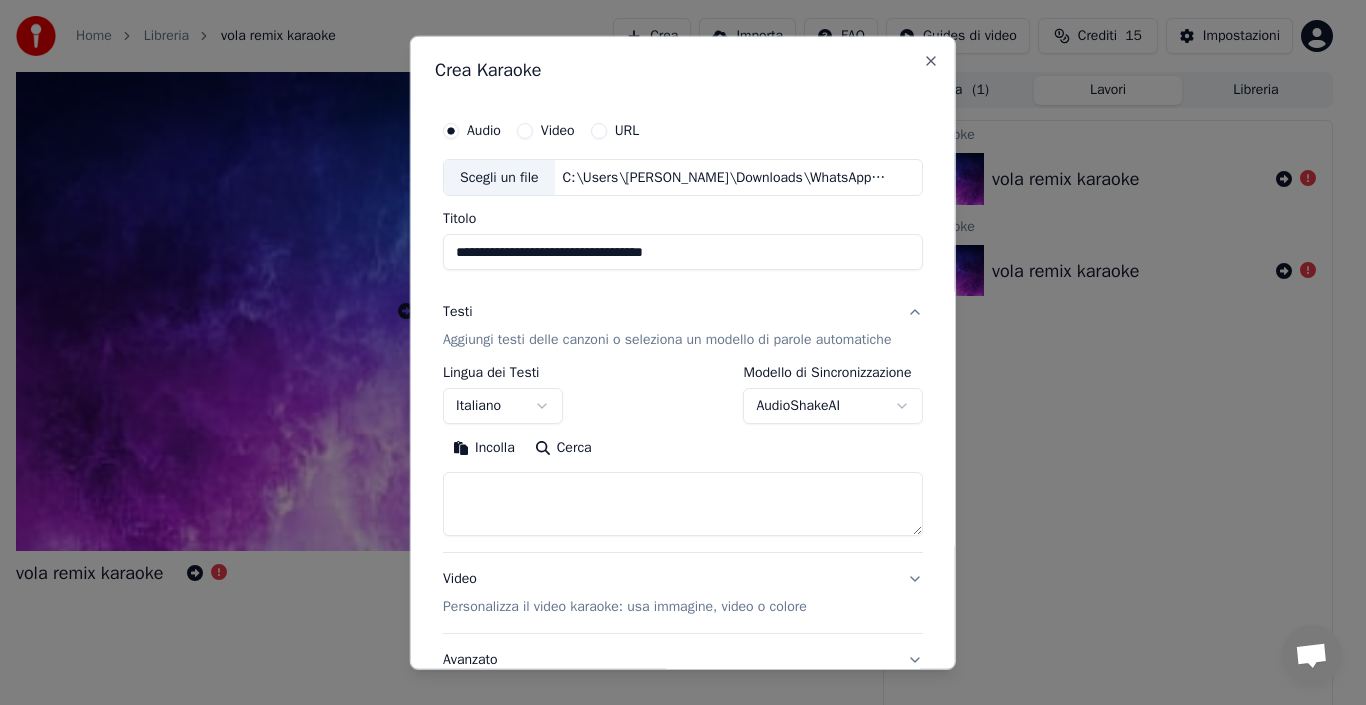 click at bounding box center [683, 504] 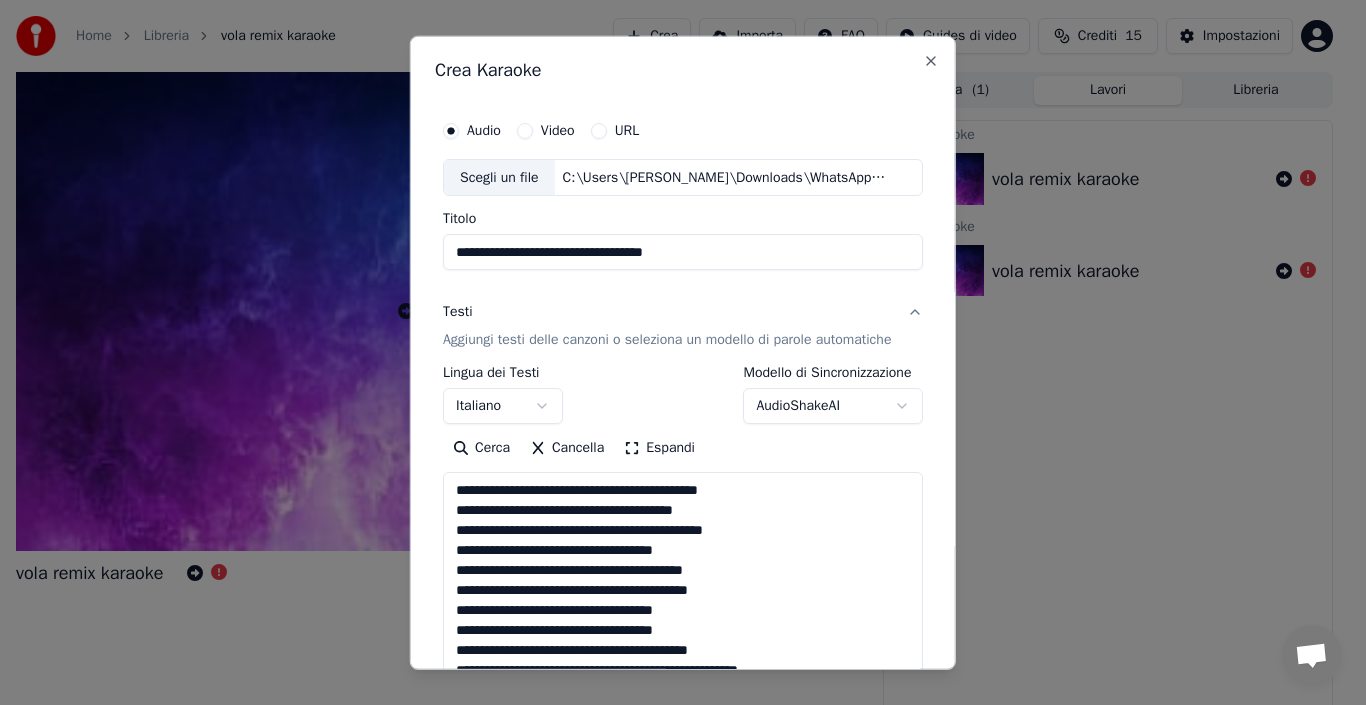 scroll, scrollTop: 545, scrollLeft: 0, axis: vertical 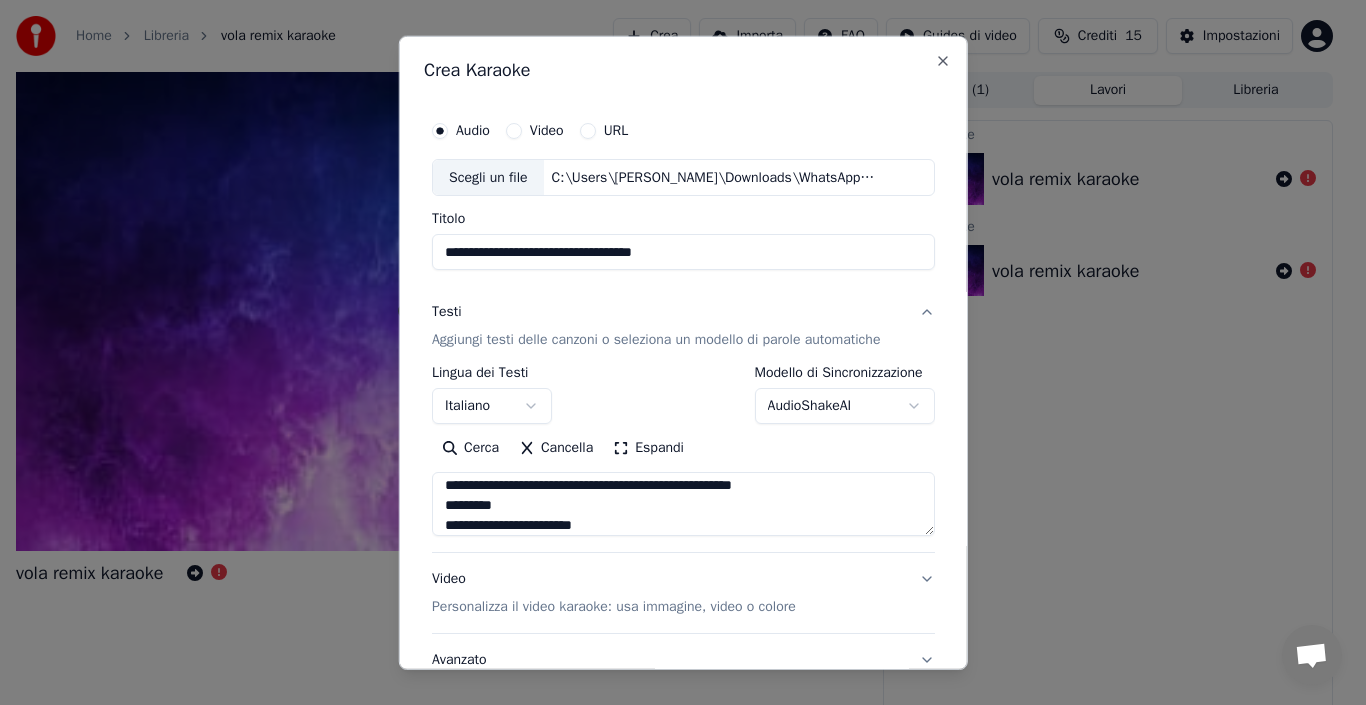 type on "**********" 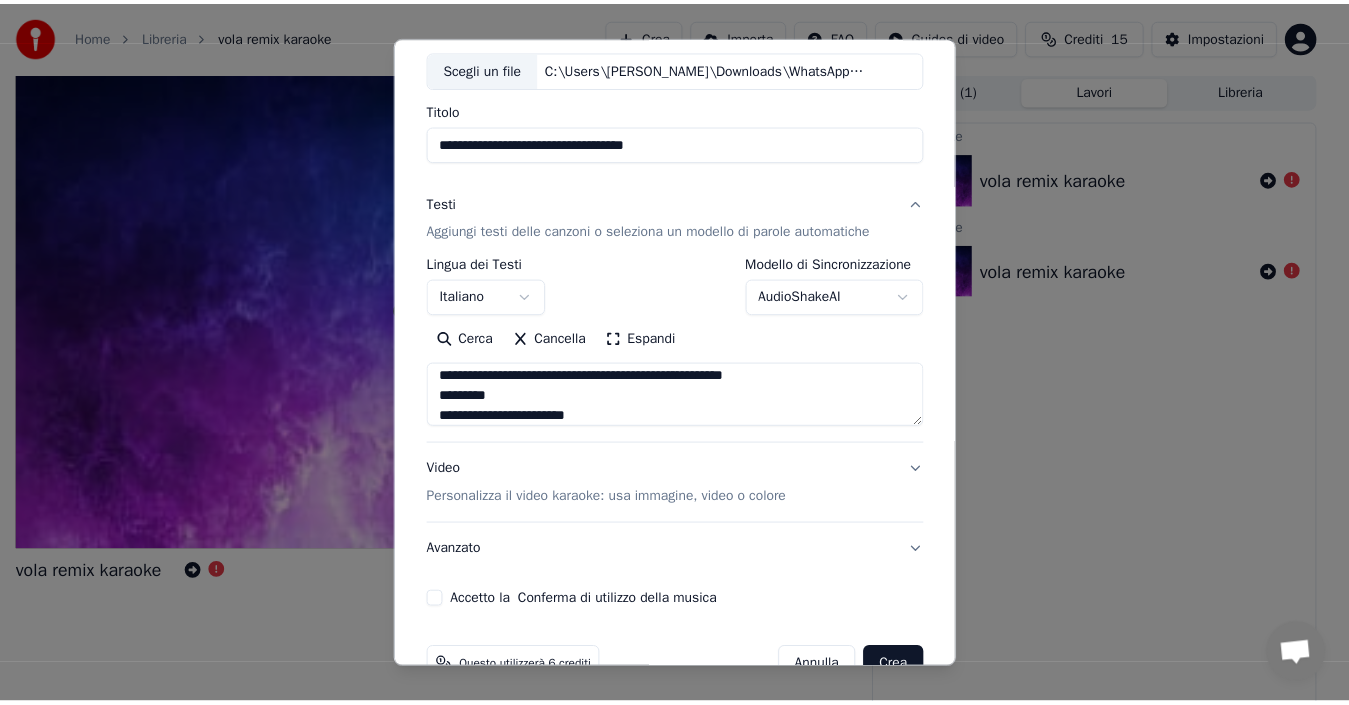 scroll, scrollTop: 157, scrollLeft: 0, axis: vertical 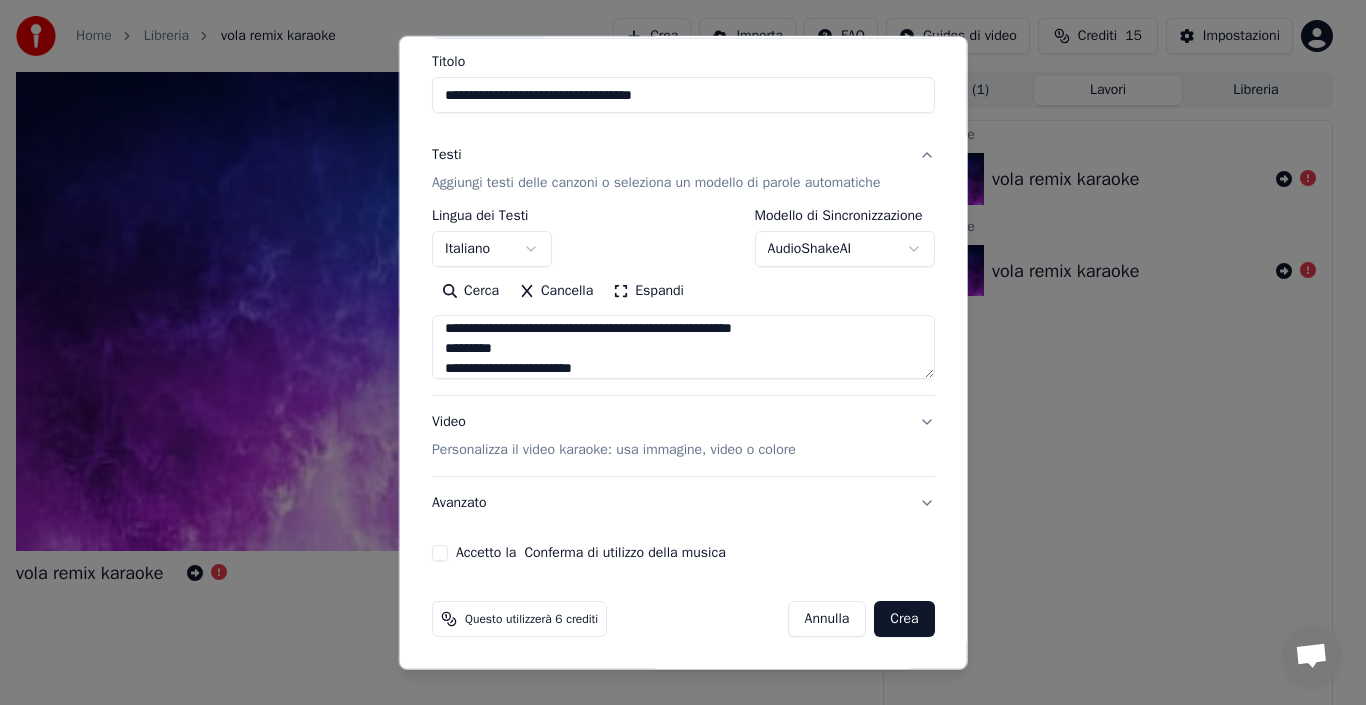 click on "Crea" at bounding box center (904, 619) 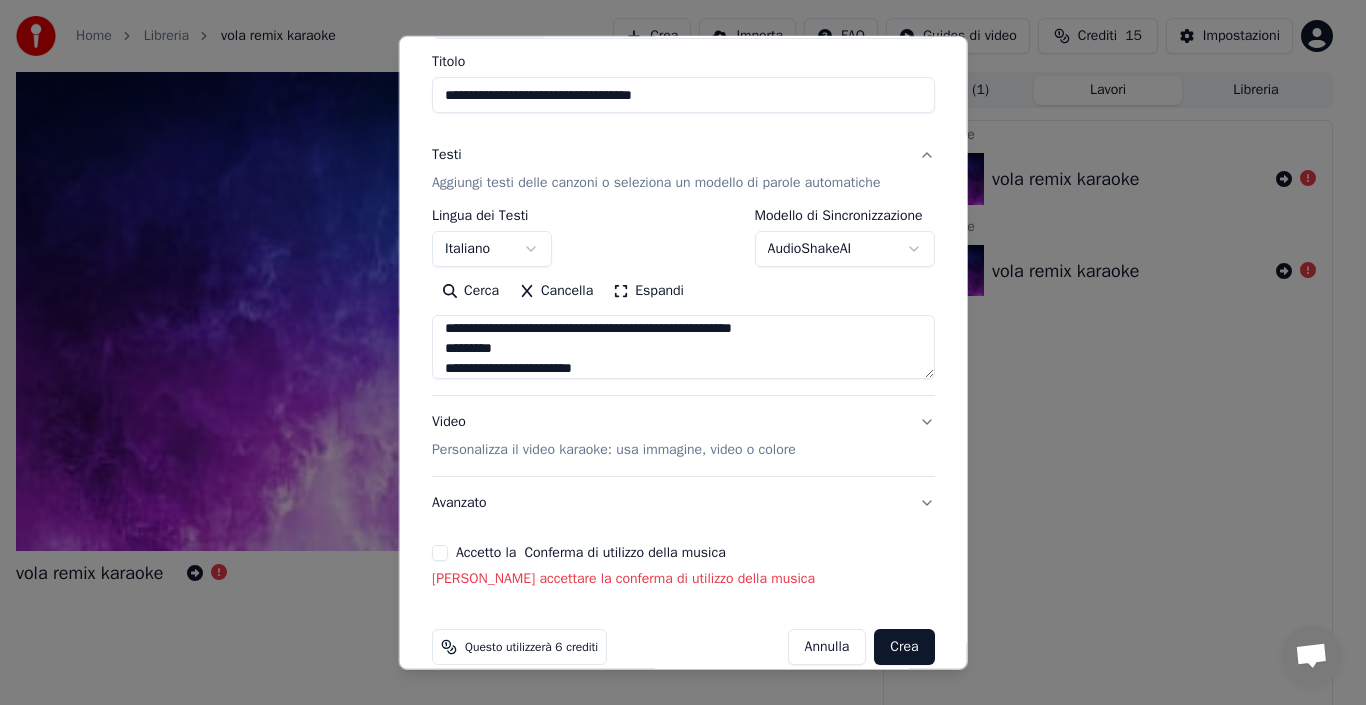 click on "Accetto la   Conferma di utilizzo della musica" at bounding box center [440, 553] 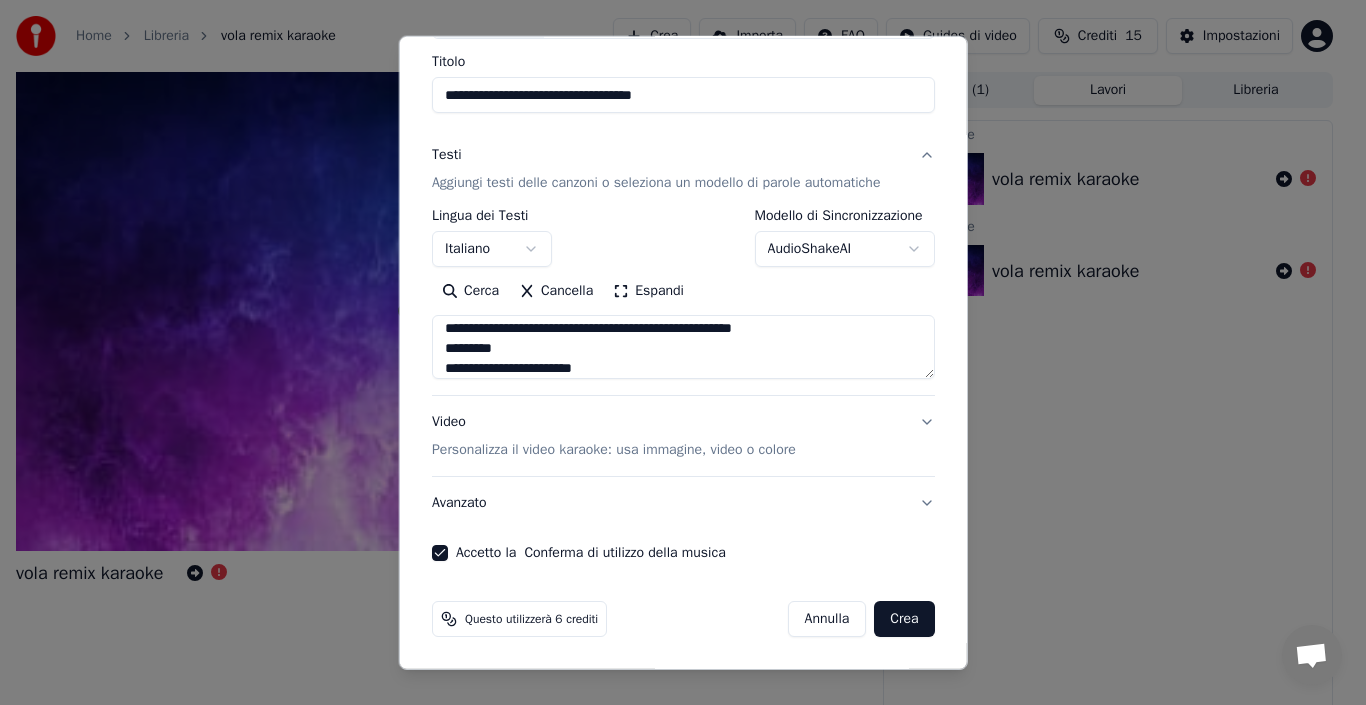 click on "Crea" at bounding box center [904, 619] 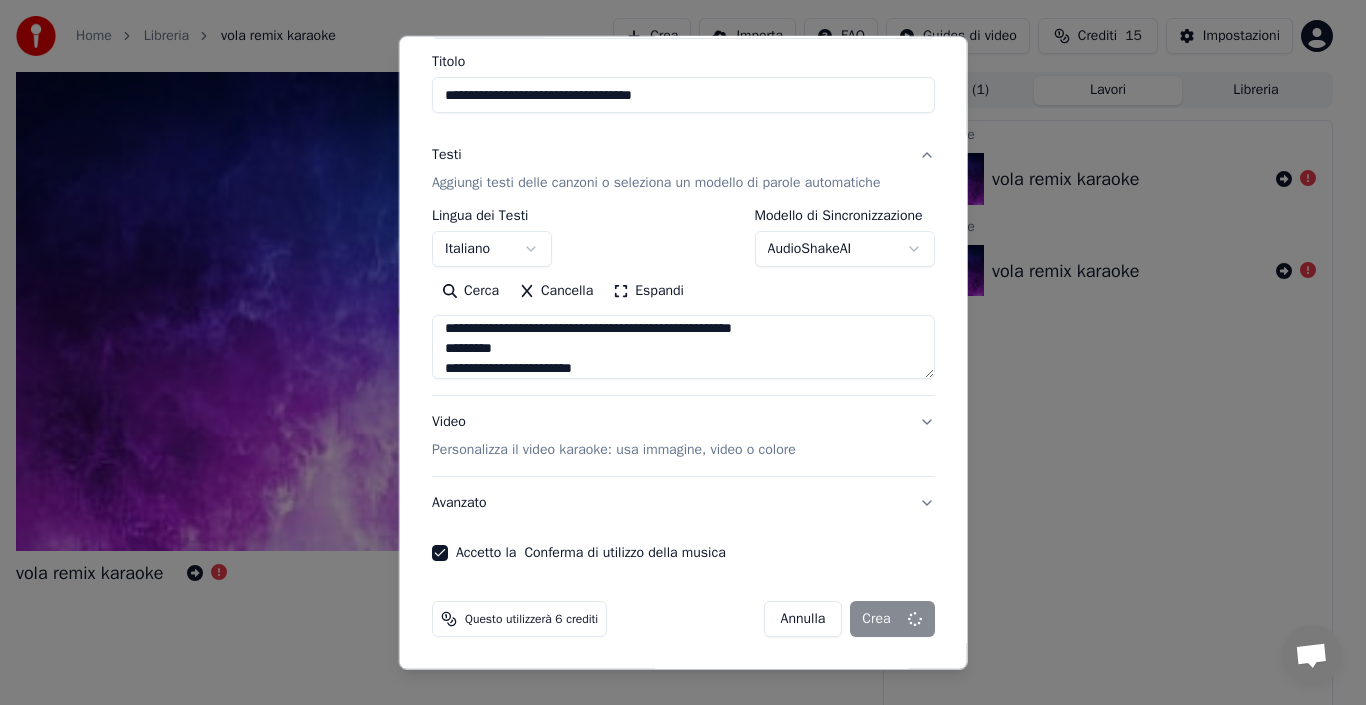 select 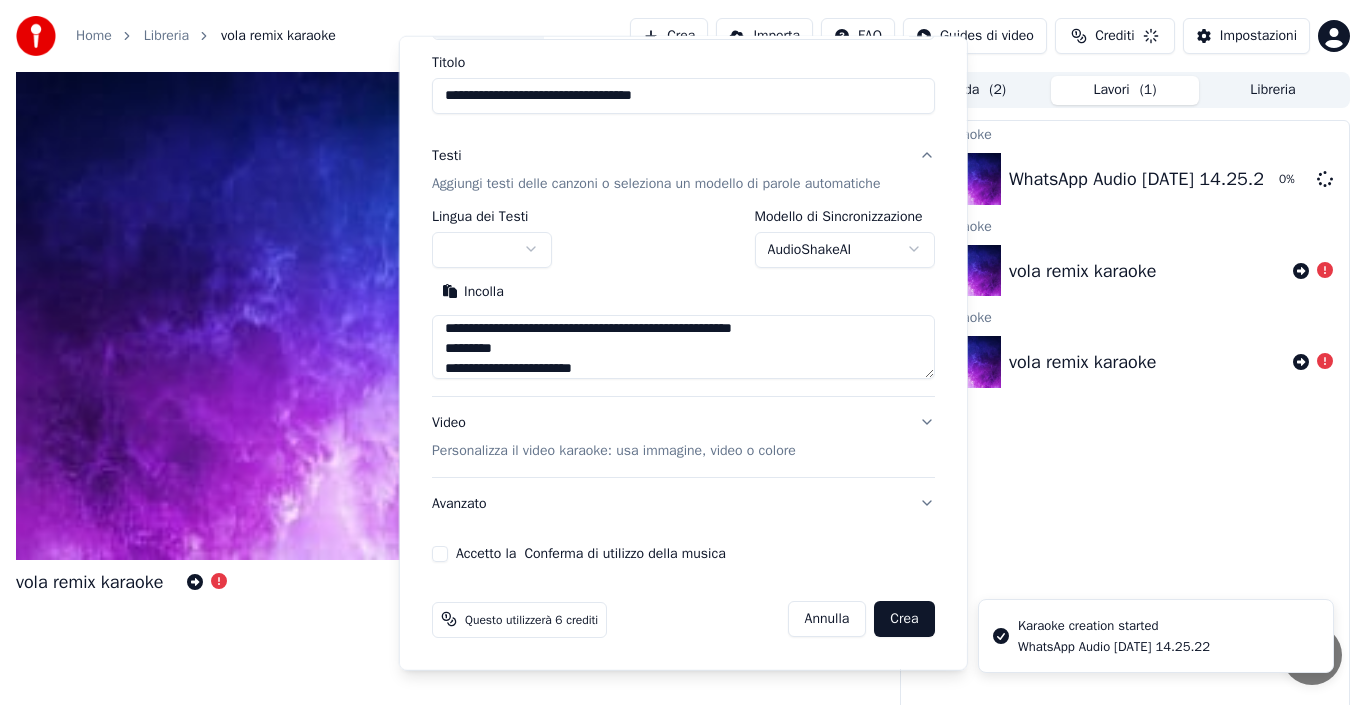 type 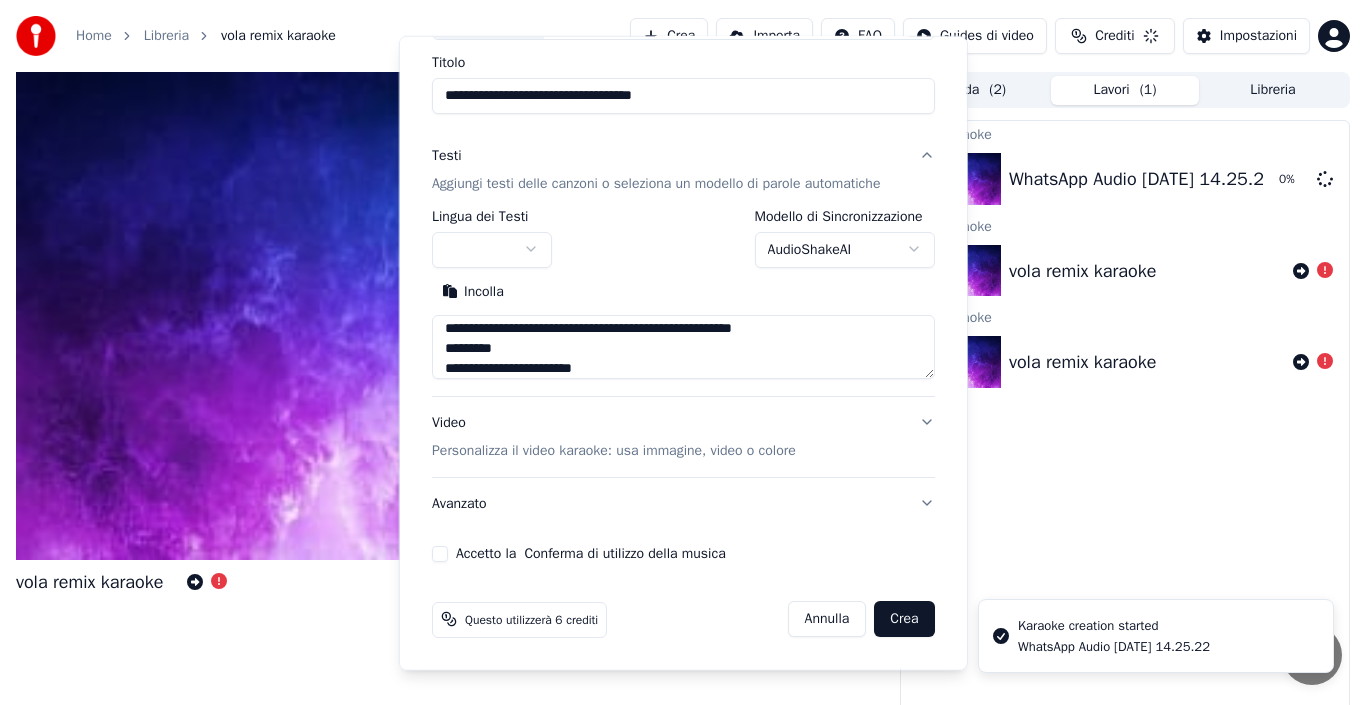 type 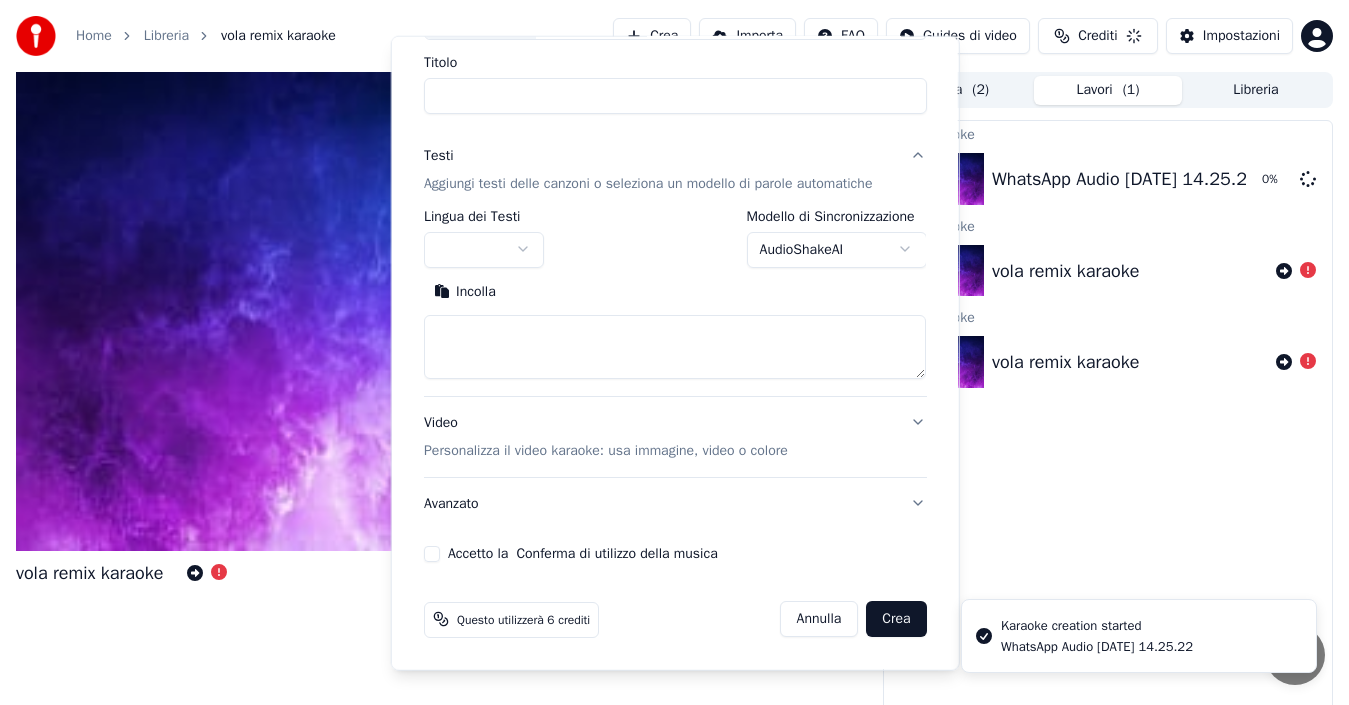 scroll, scrollTop: 0, scrollLeft: 0, axis: both 